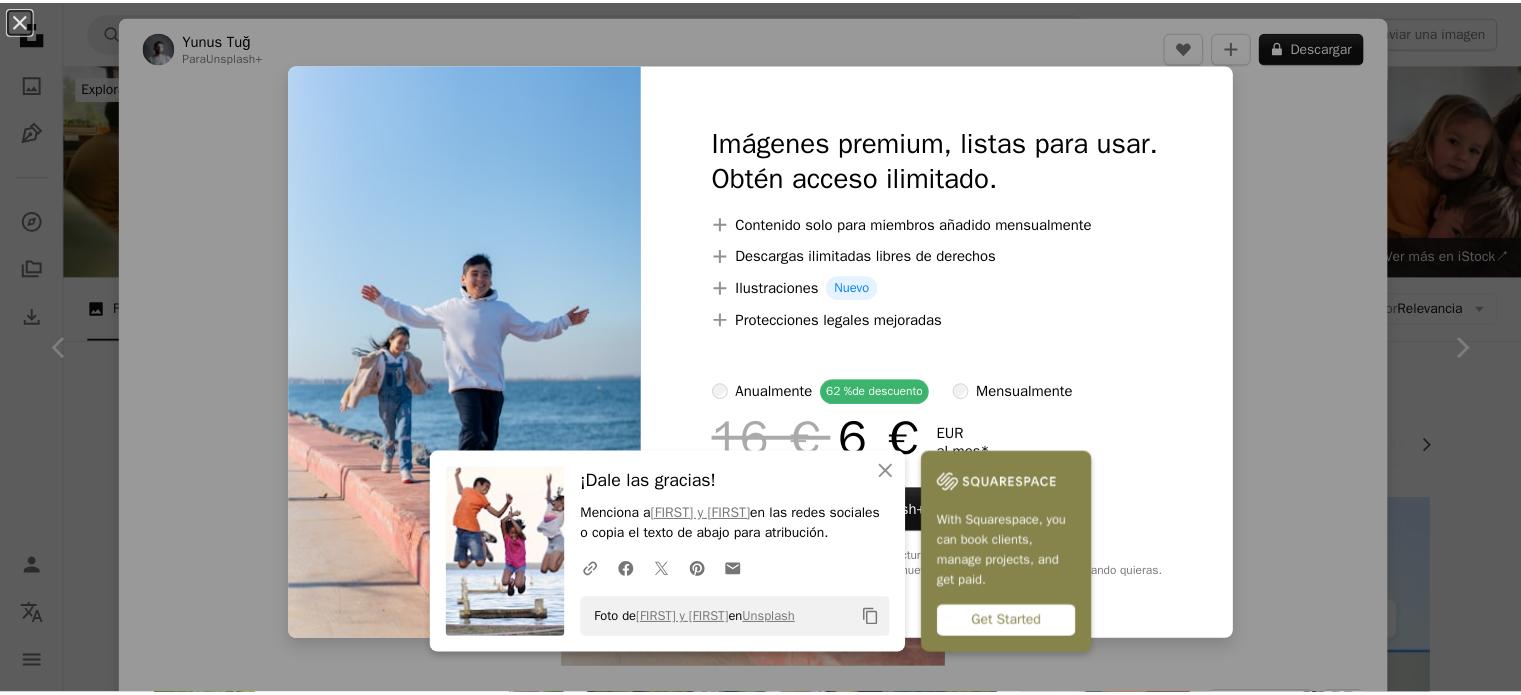 scroll, scrollTop: 6358, scrollLeft: 0, axis: vertical 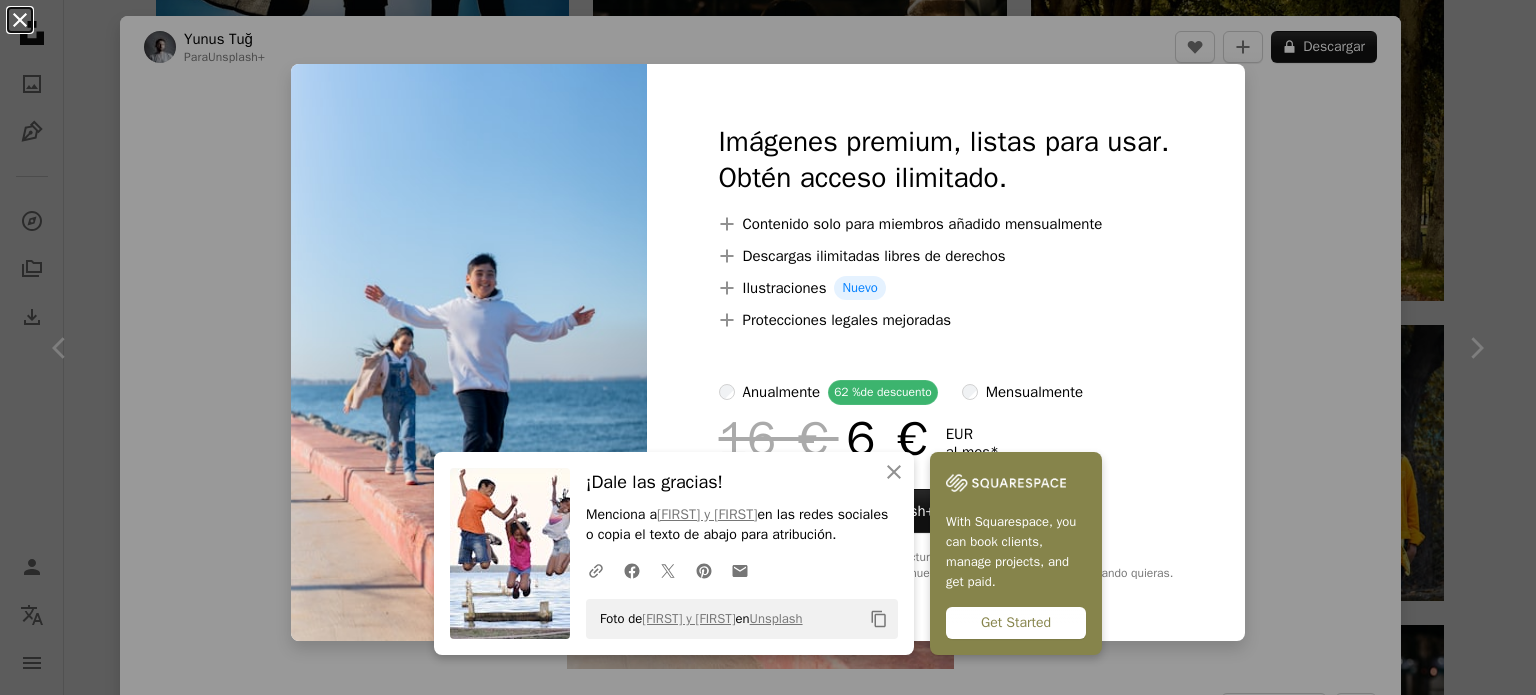 click on "An X shape" at bounding box center (20, 20) 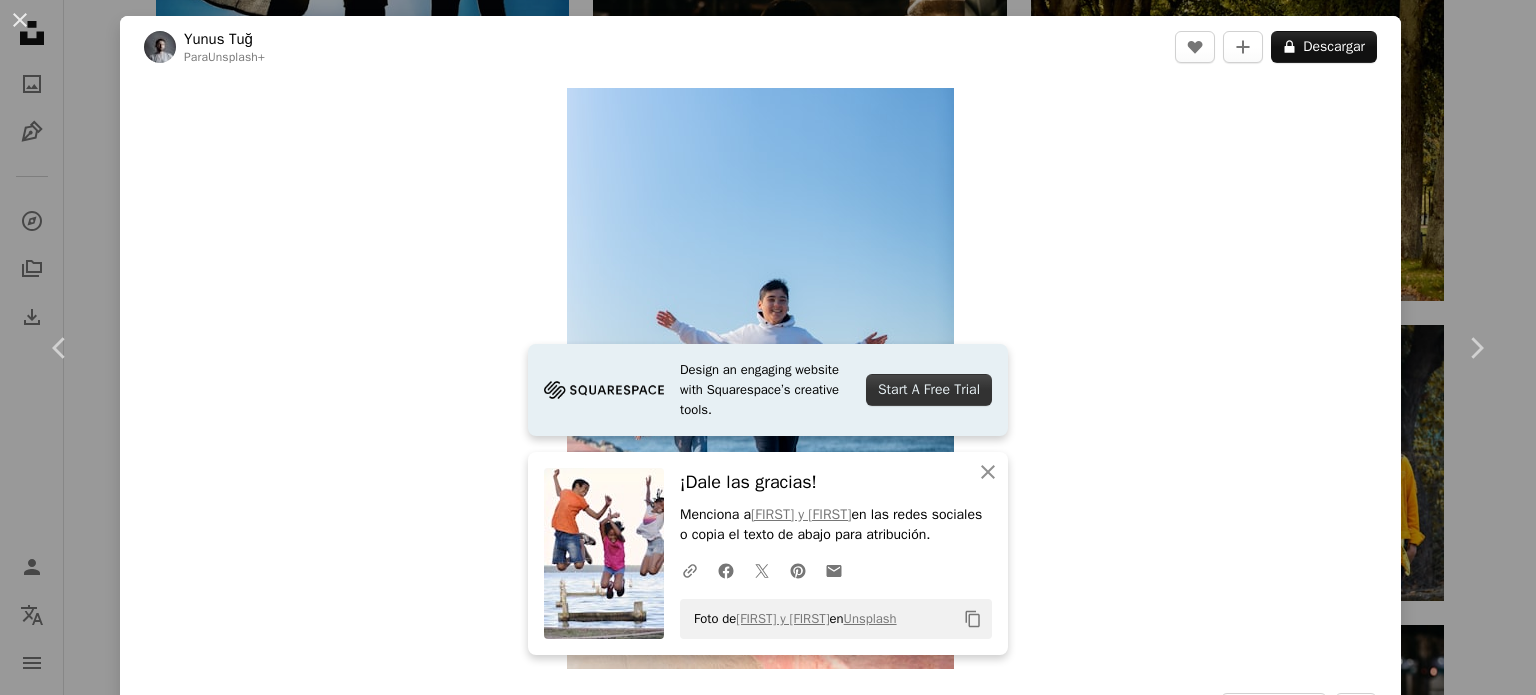 click on "**********" at bounding box center [768, -1097] 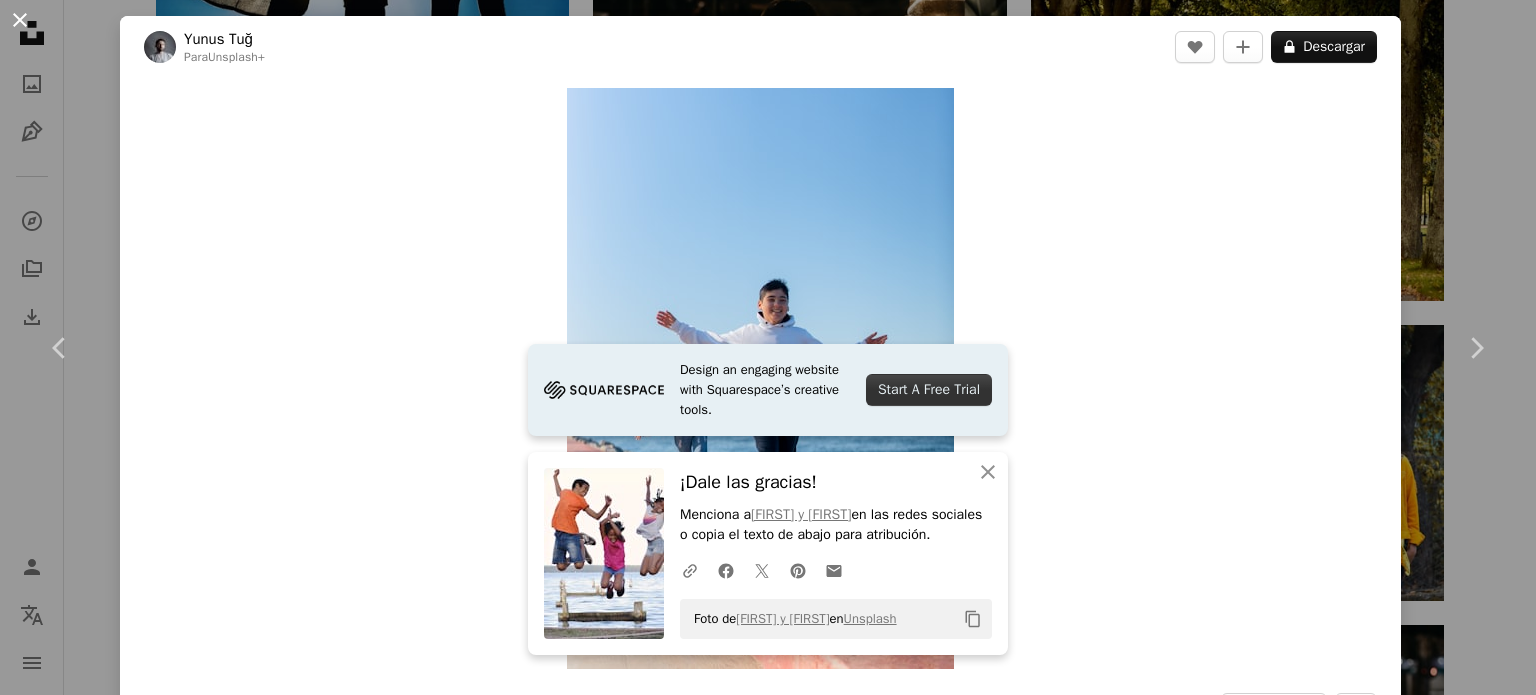 click on "An X shape" at bounding box center [20, 20] 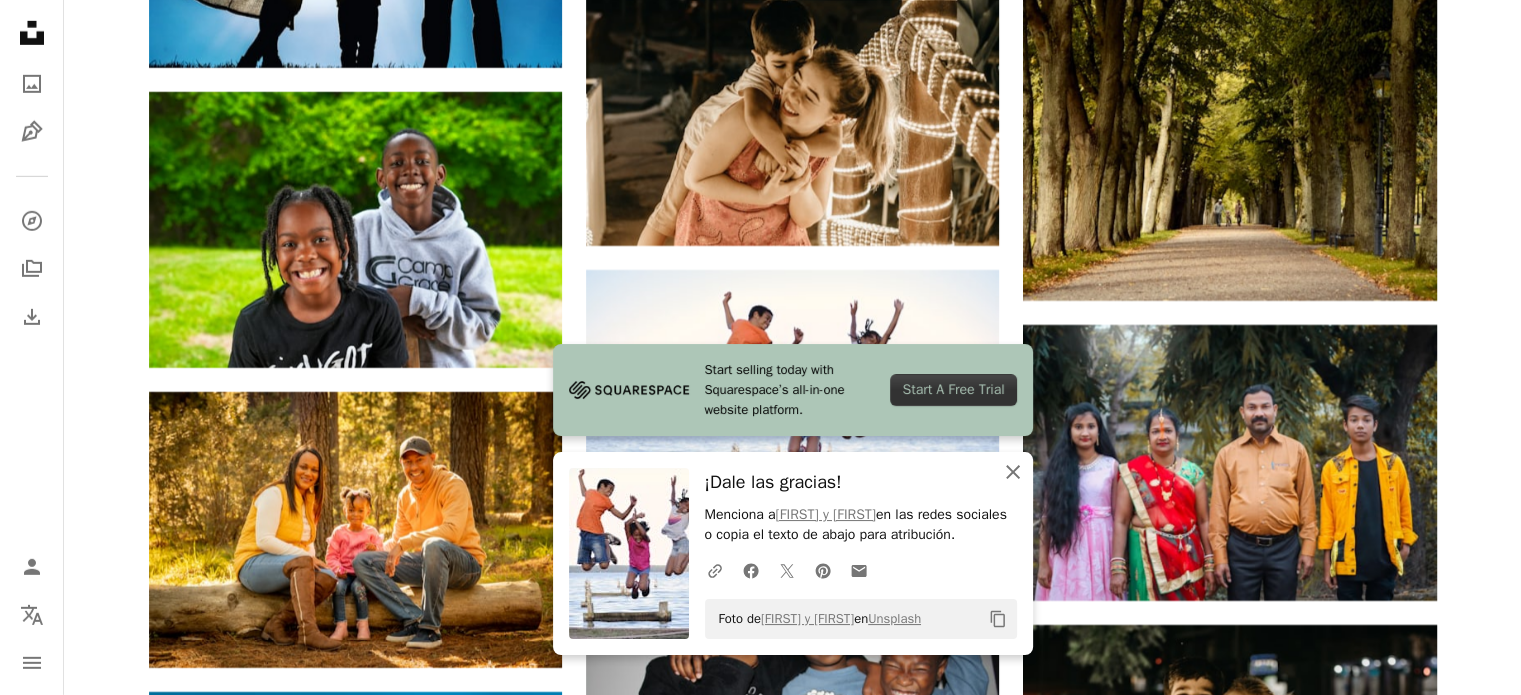 click on "An X shape" 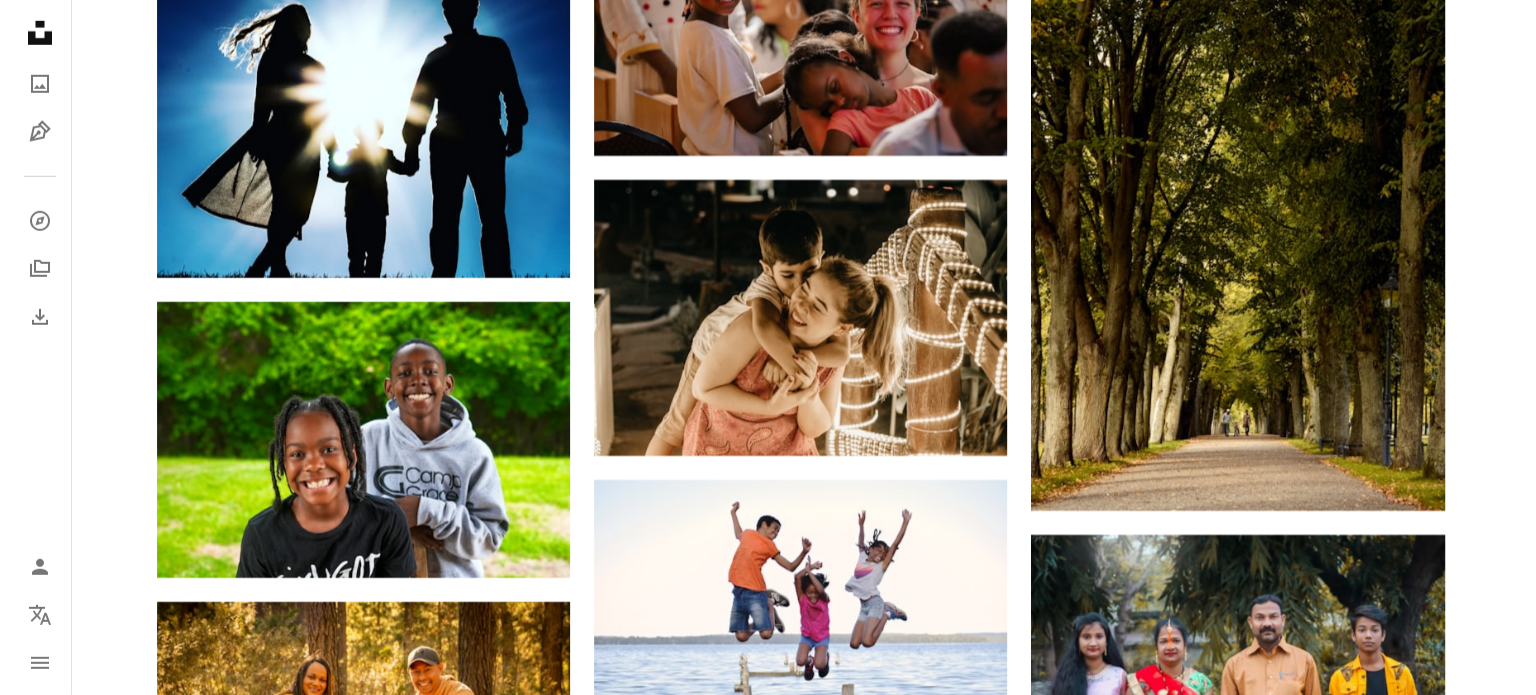 scroll, scrollTop: 6138, scrollLeft: 0, axis: vertical 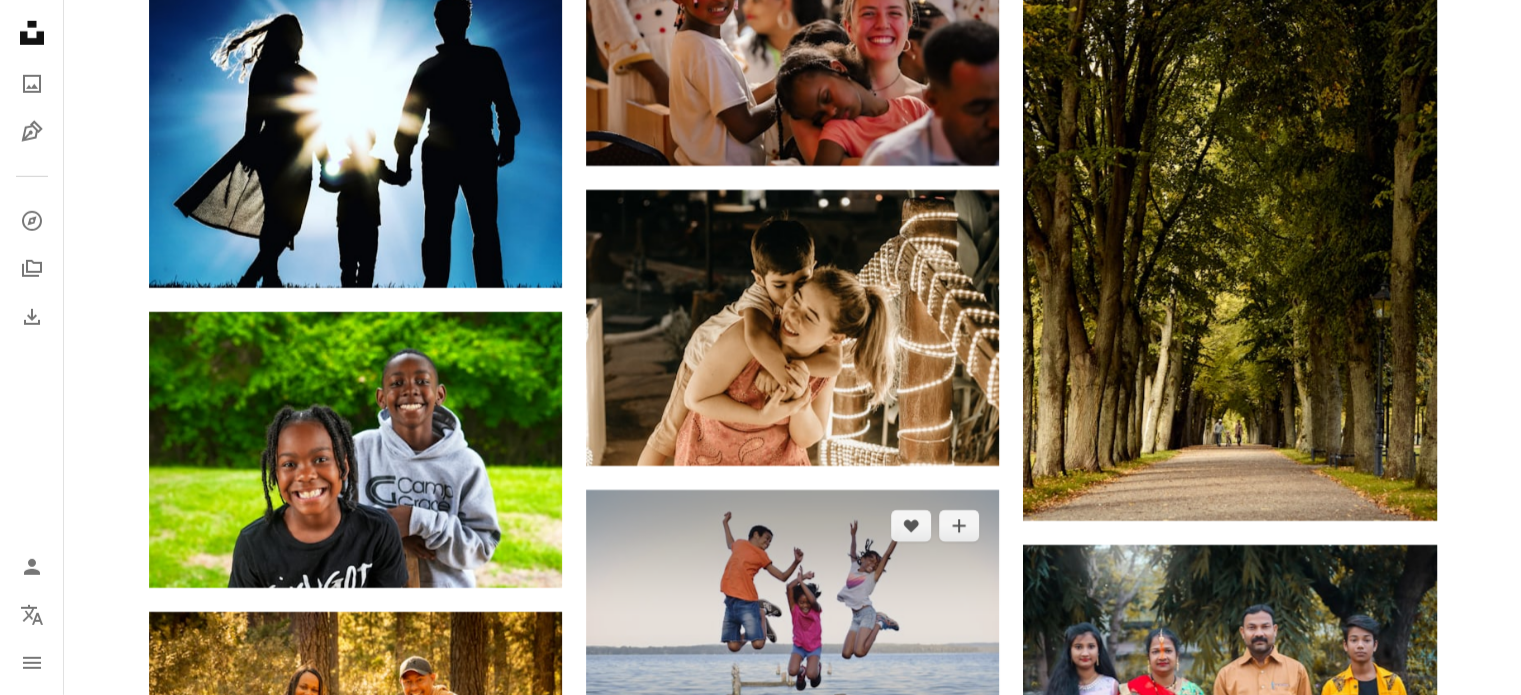 click at bounding box center (792, 627) 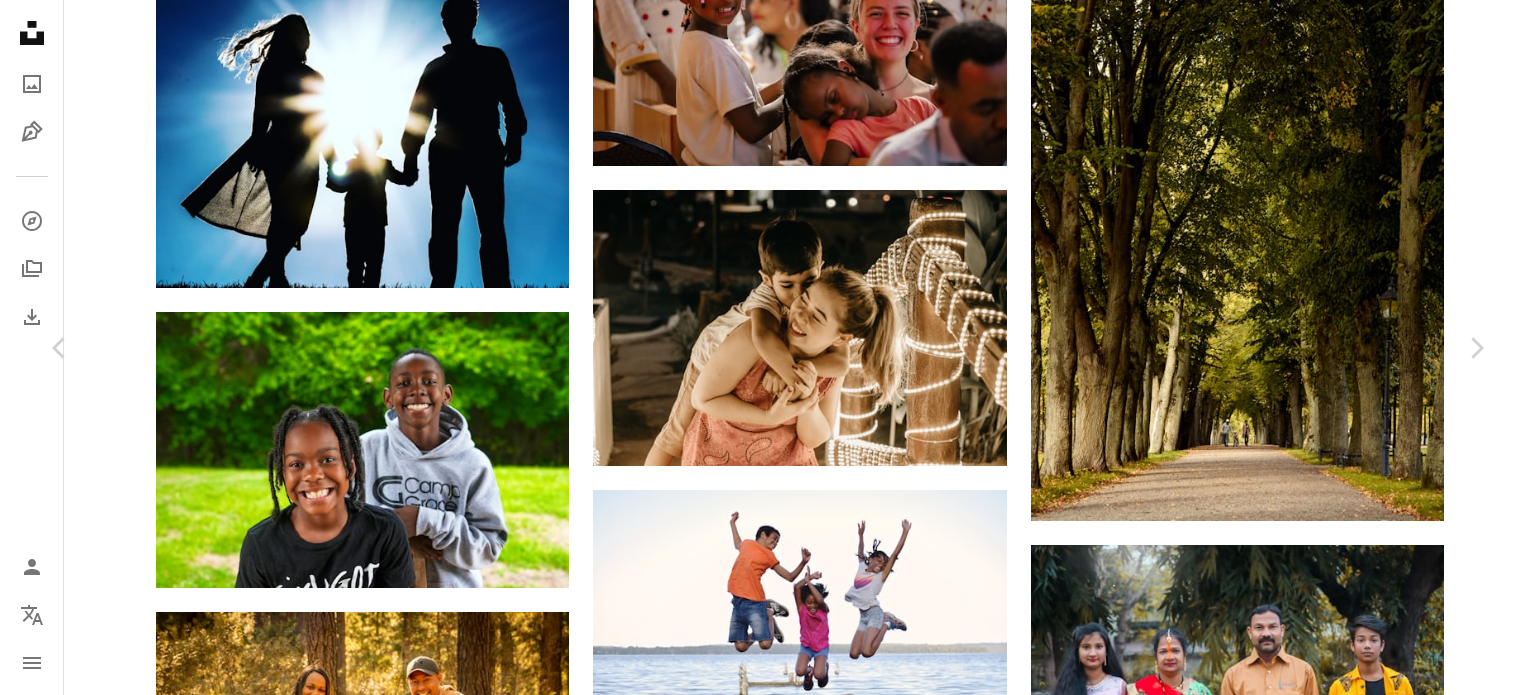 scroll, scrollTop: 2948, scrollLeft: 0, axis: vertical 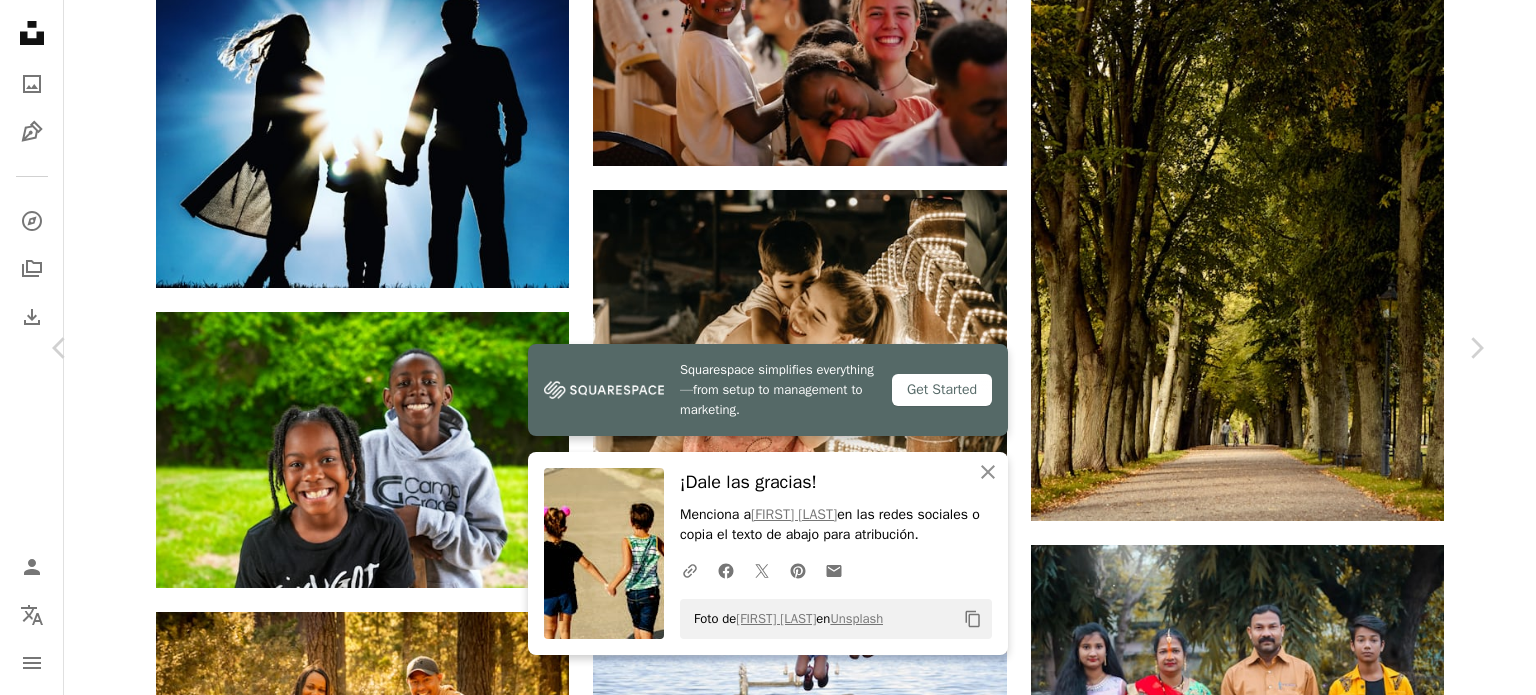 click on "An X shape" at bounding box center [20, 20] 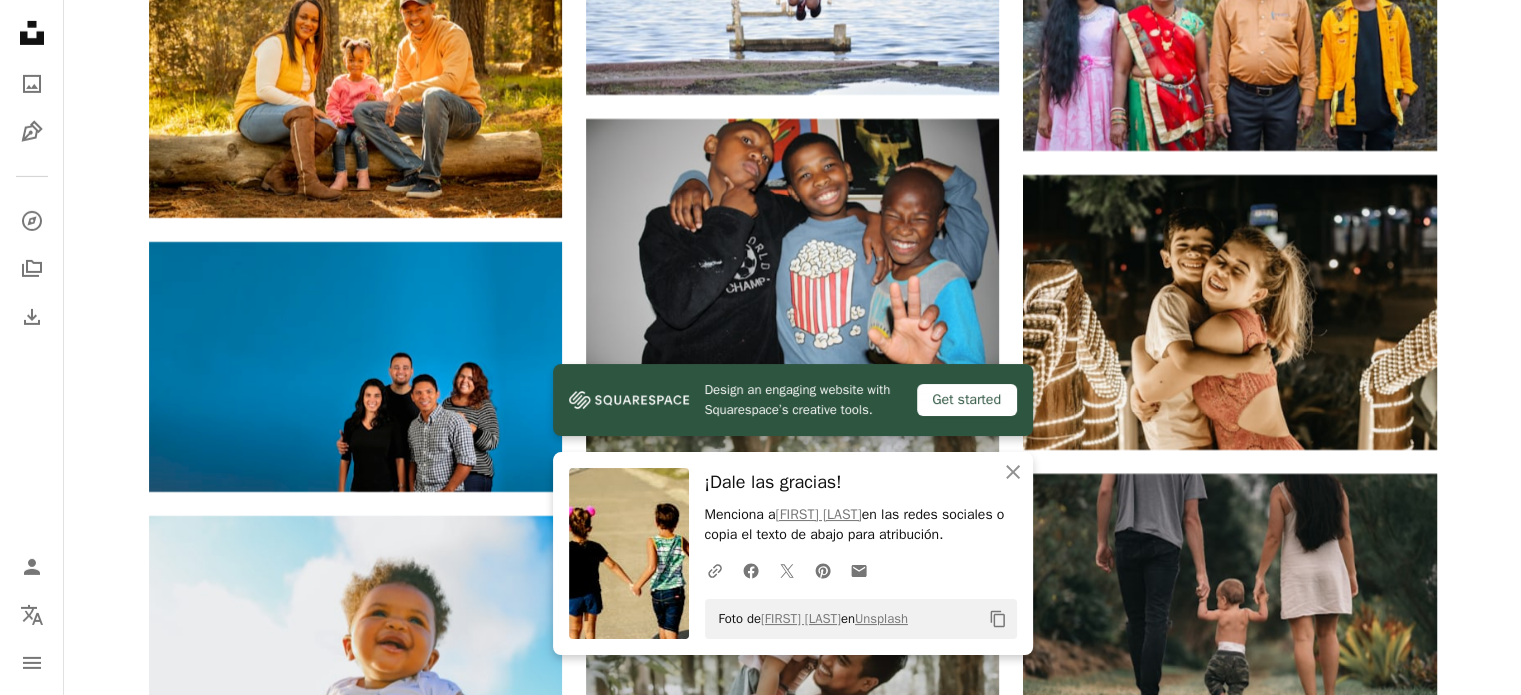 scroll, scrollTop: 6936, scrollLeft: 0, axis: vertical 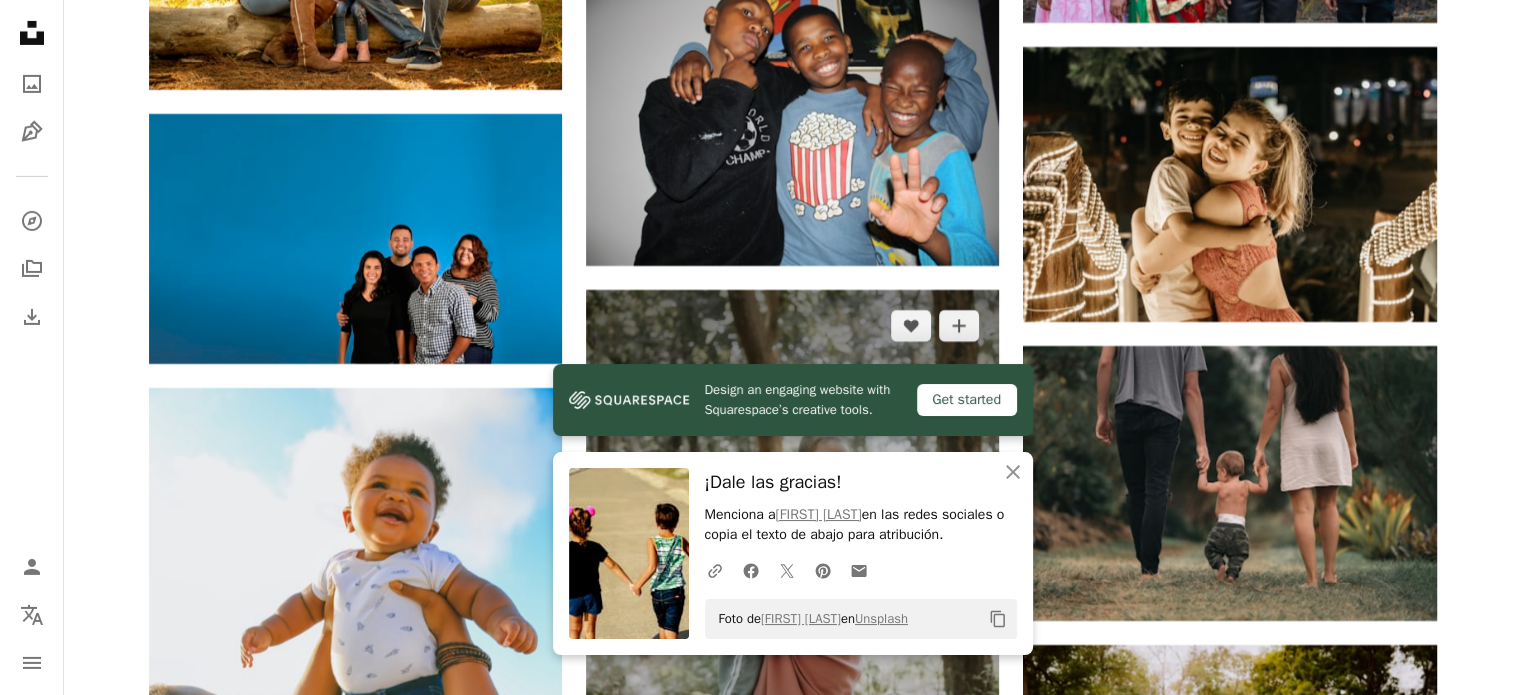 click at bounding box center (792, 600) 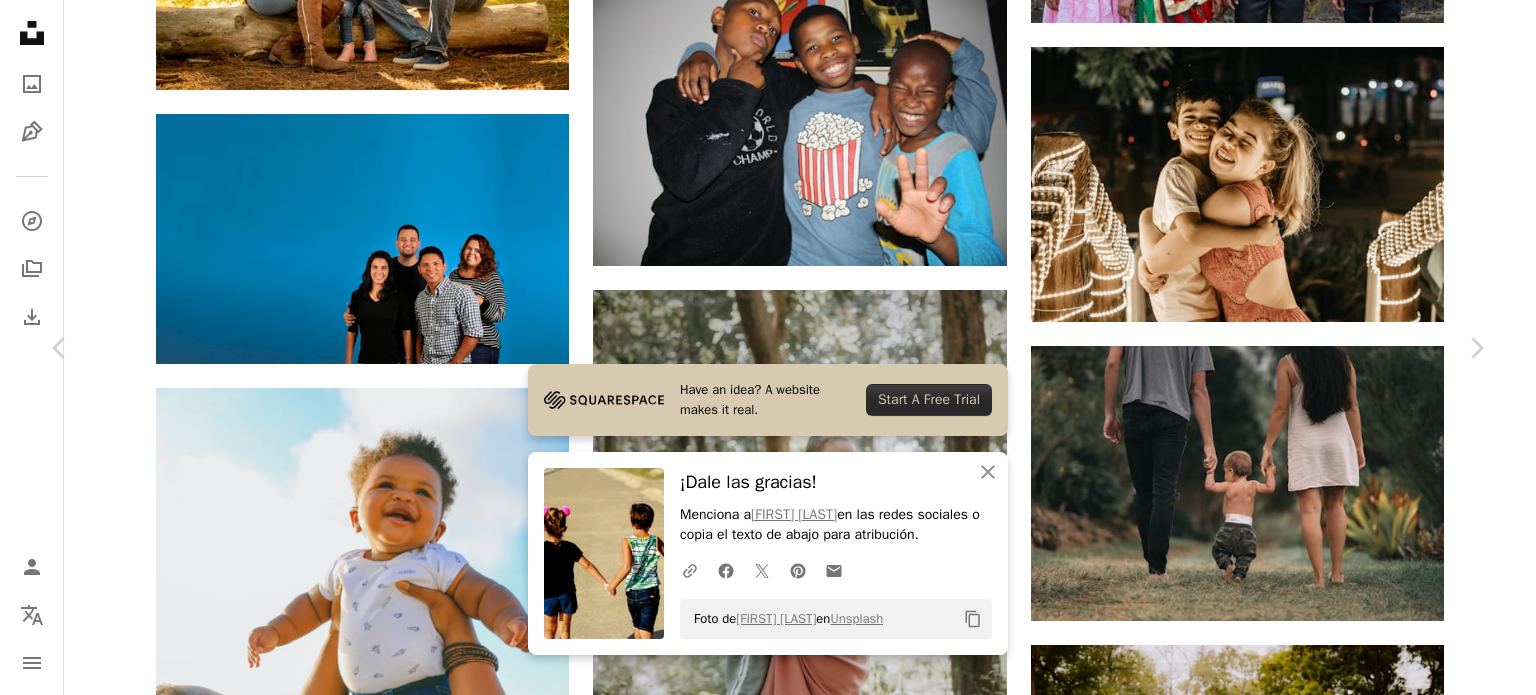 click on "Descargar gratis" at bounding box center [1280, 3633] 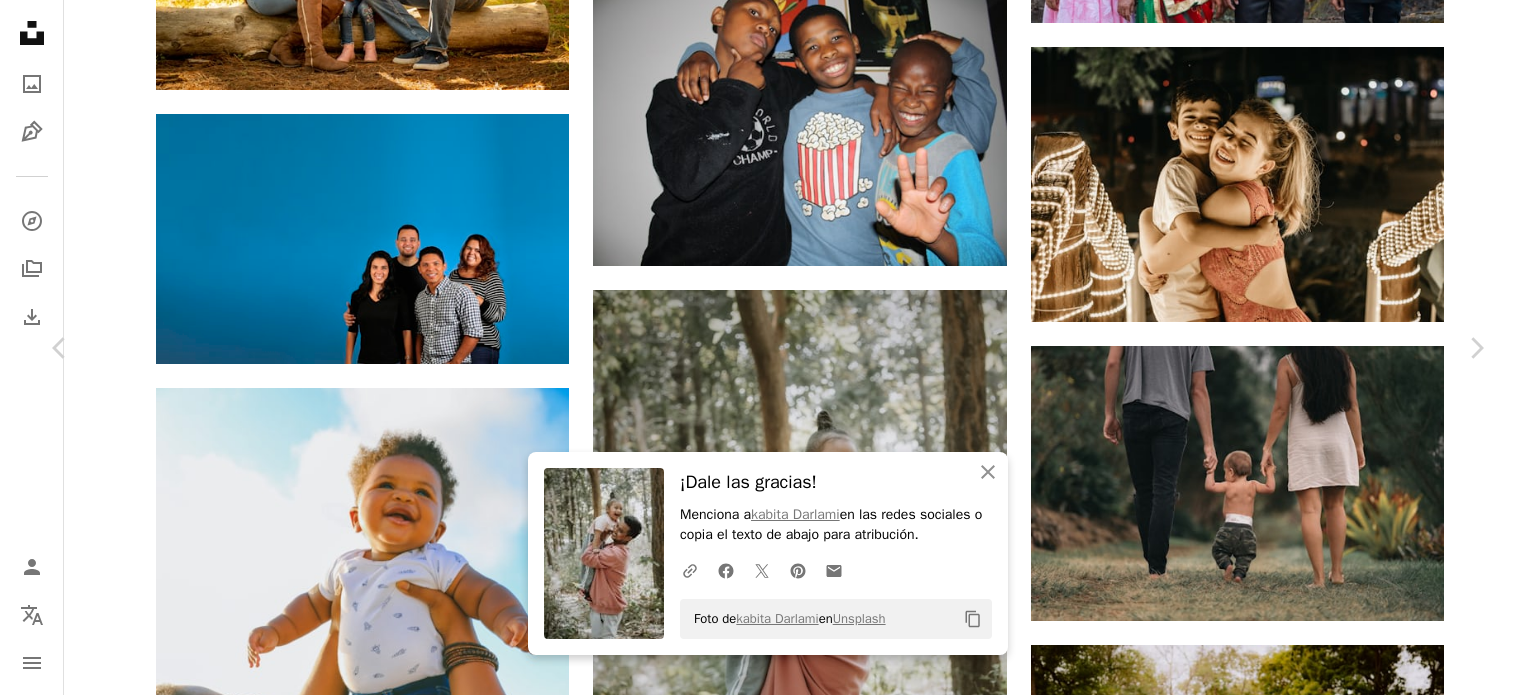click on "An X shape" at bounding box center (20, 20) 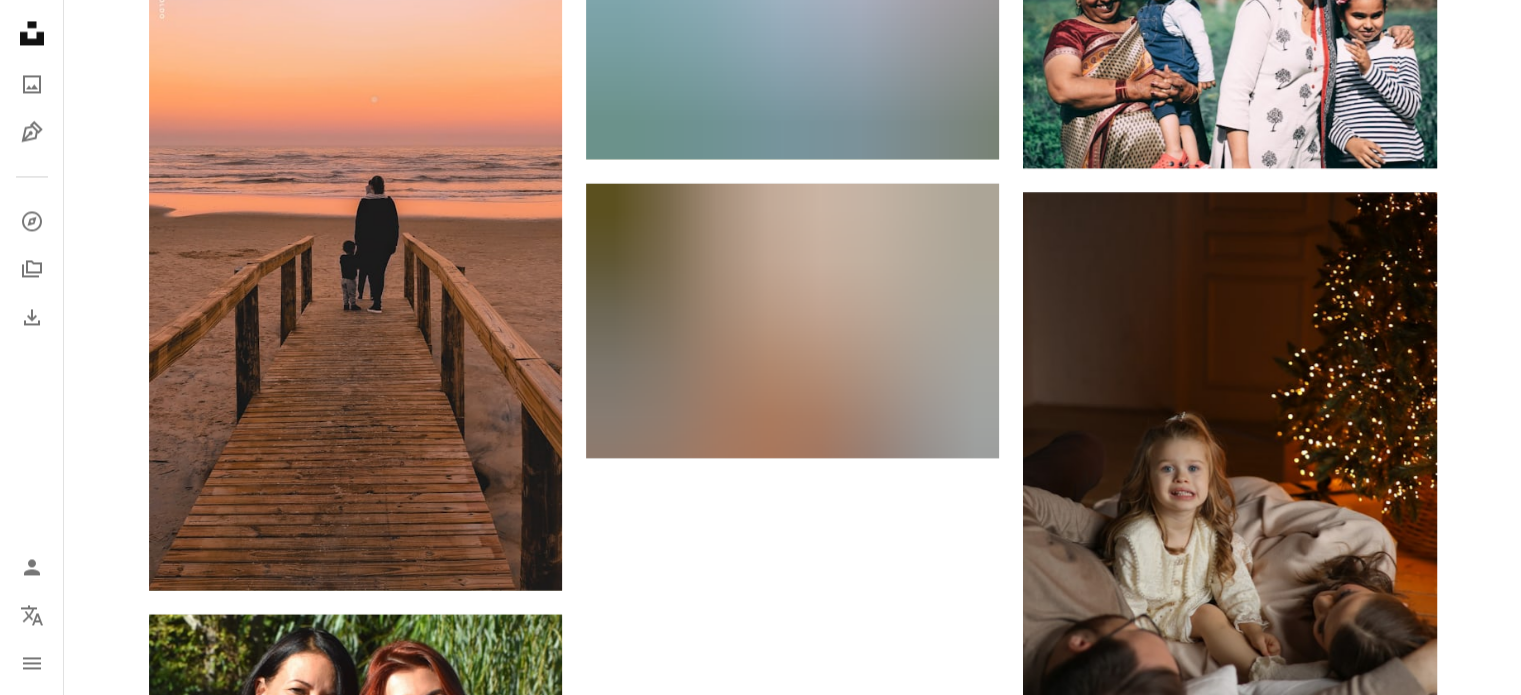 scroll, scrollTop: 10992, scrollLeft: 0, axis: vertical 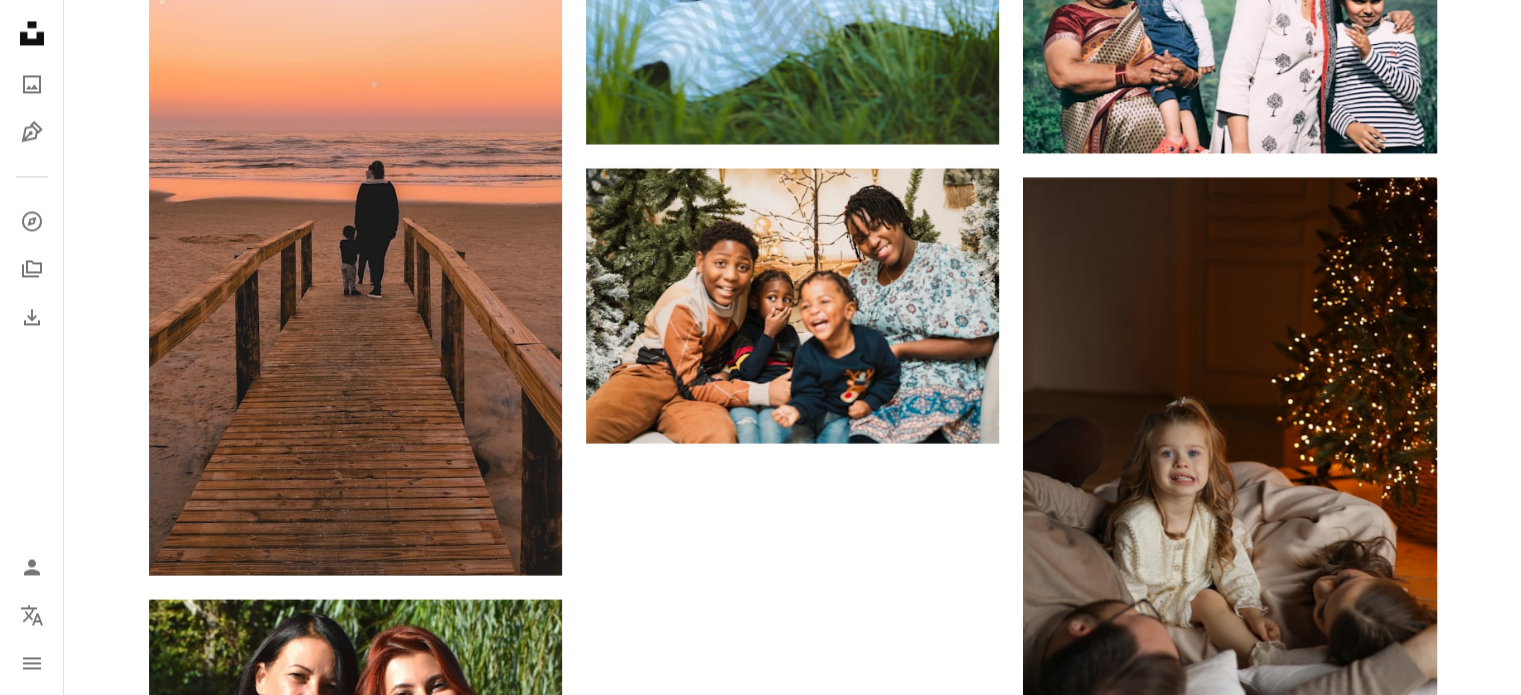 click on "Cargar más" at bounding box center [793, 1821] 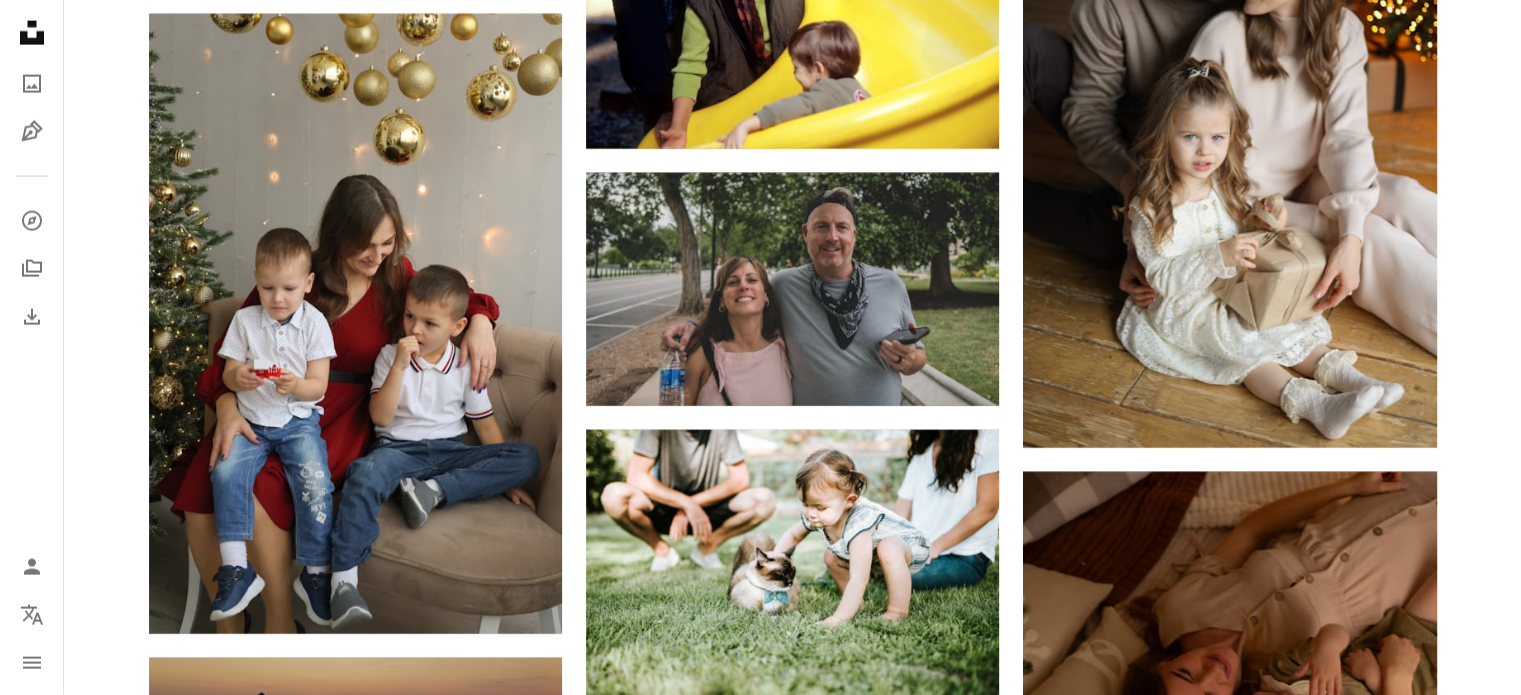 scroll, scrollTop: 12368, scrollLeft: 0, axis: vertical 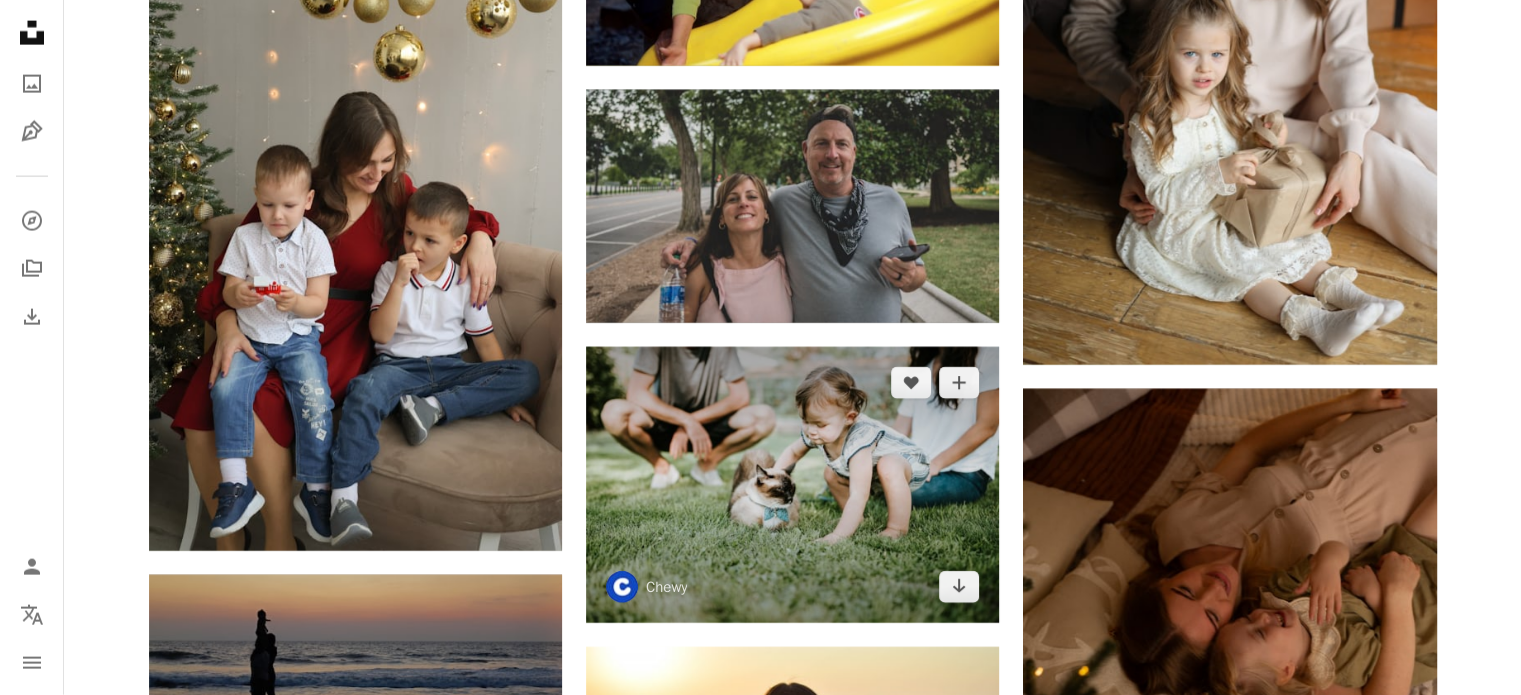 click at bounding box center [792, 485] 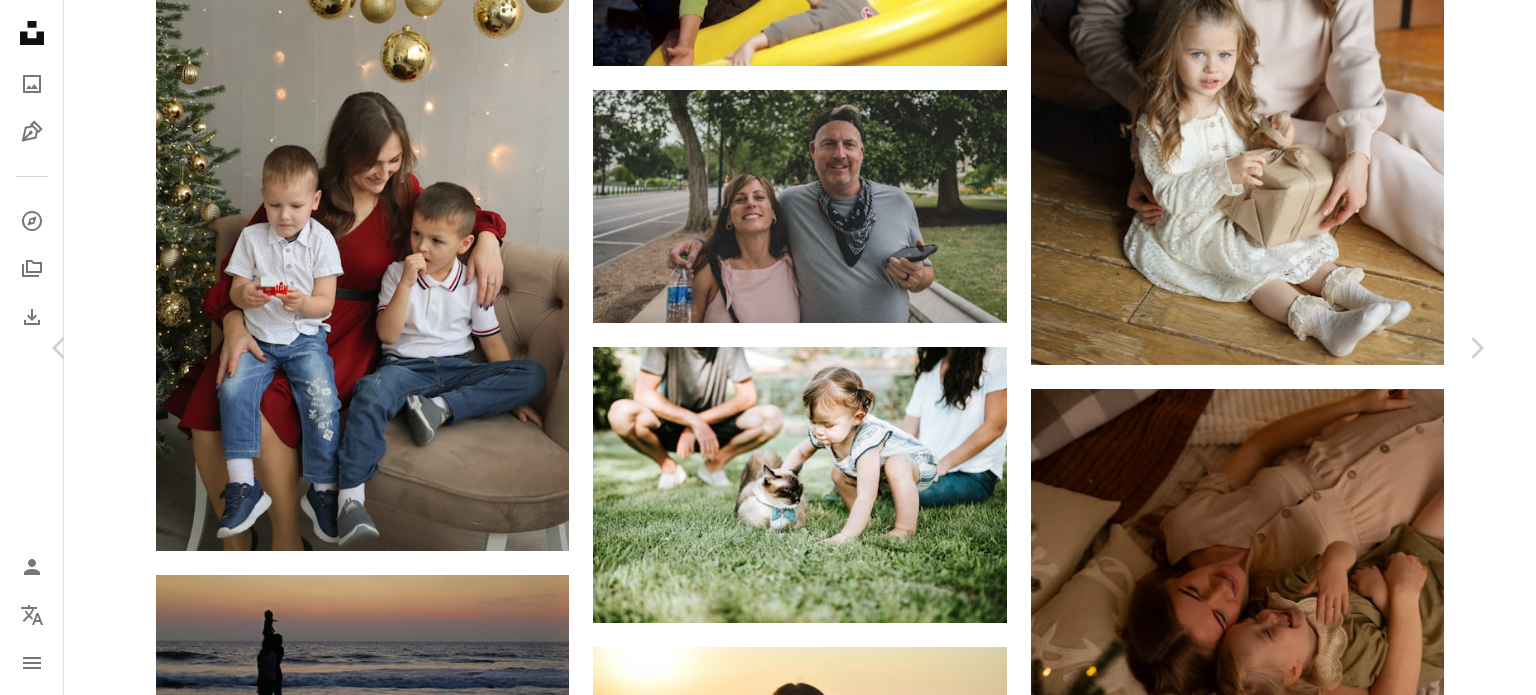 click on "An X shape" at bounding box center (20, 20) 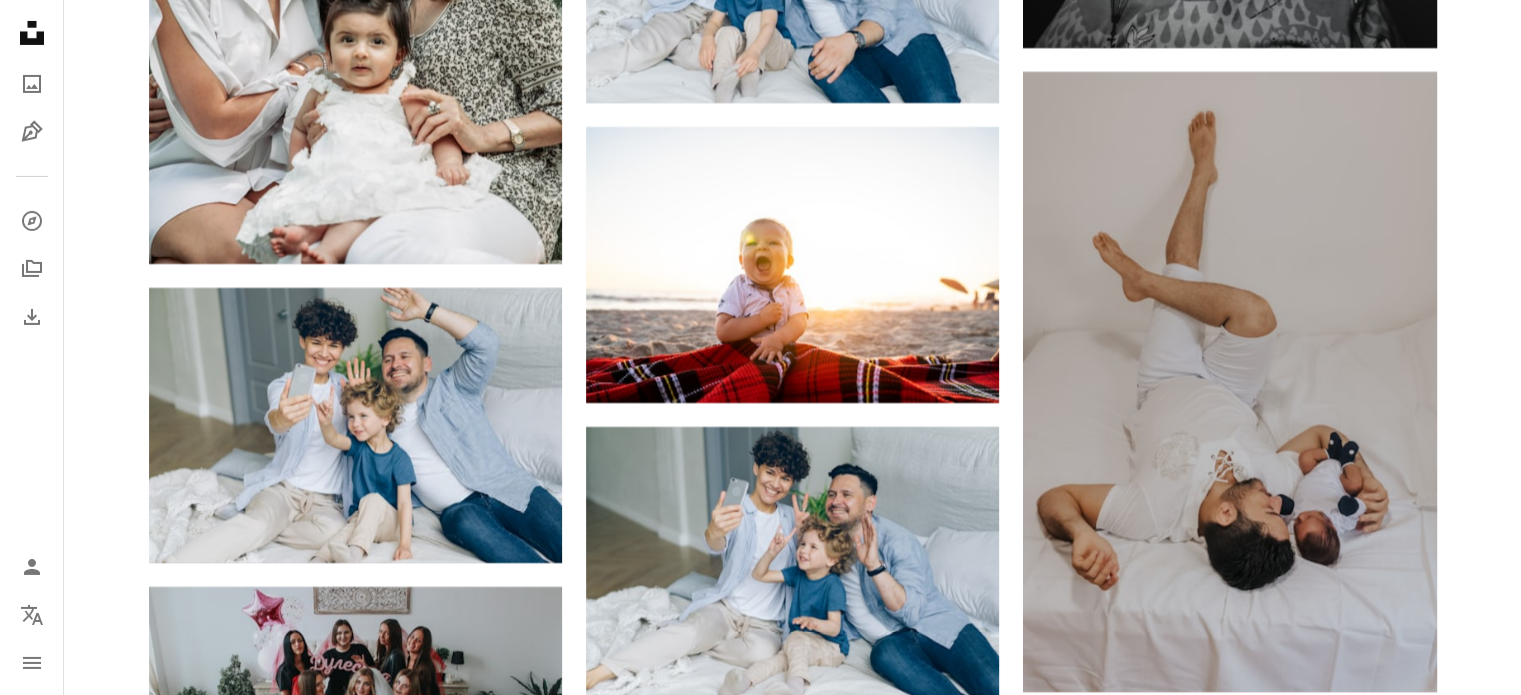scroll, scrollTop: 14556, scrollLeft: 0, axis: vertical 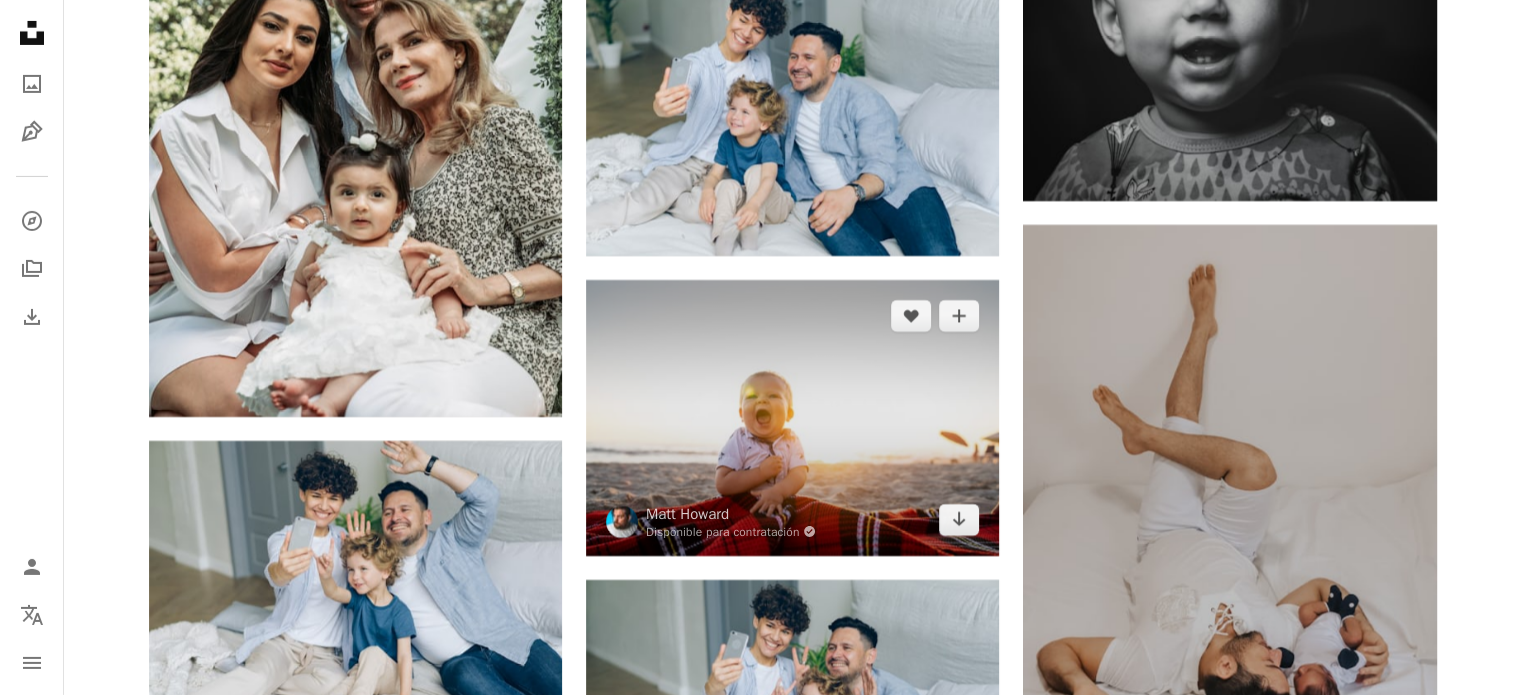 click at bounding box center [792, 417] 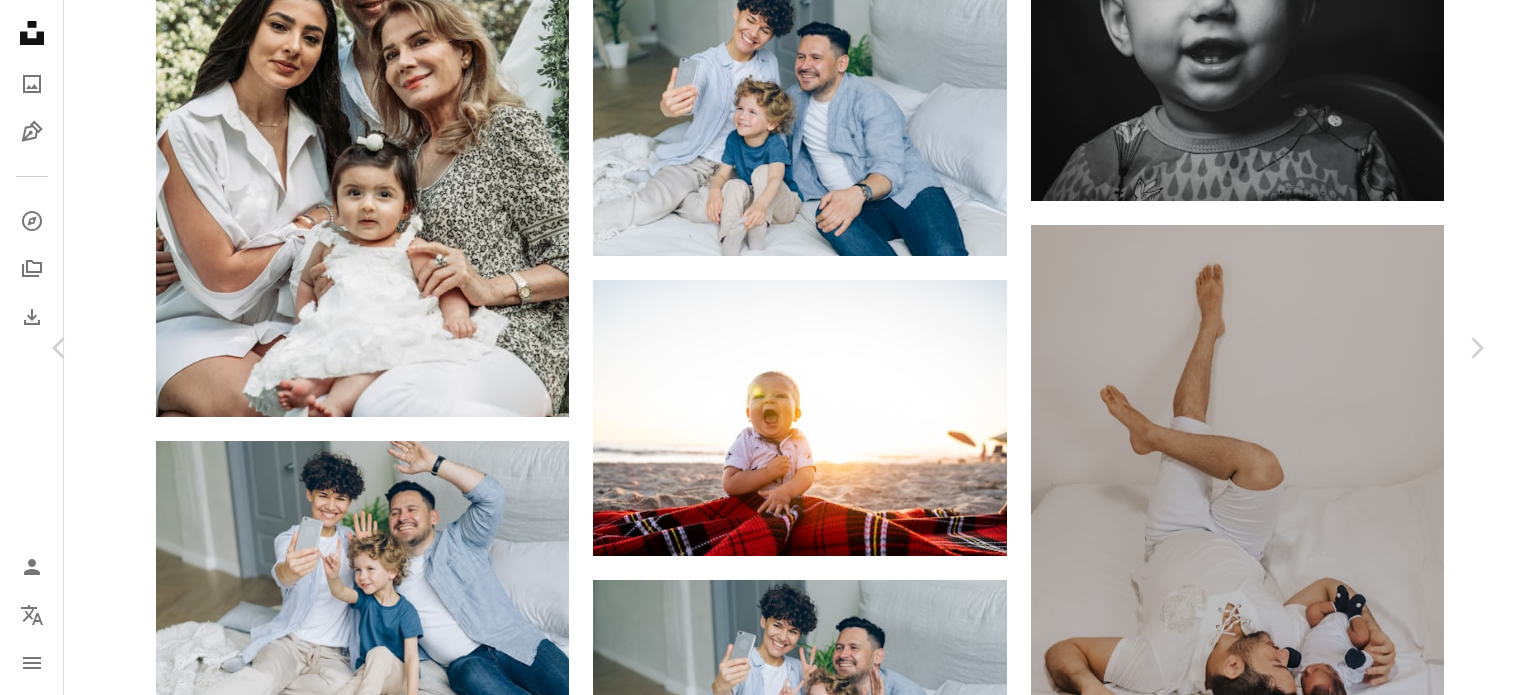 click on "Descargar gratis" at bounding box center [1280, 6360] 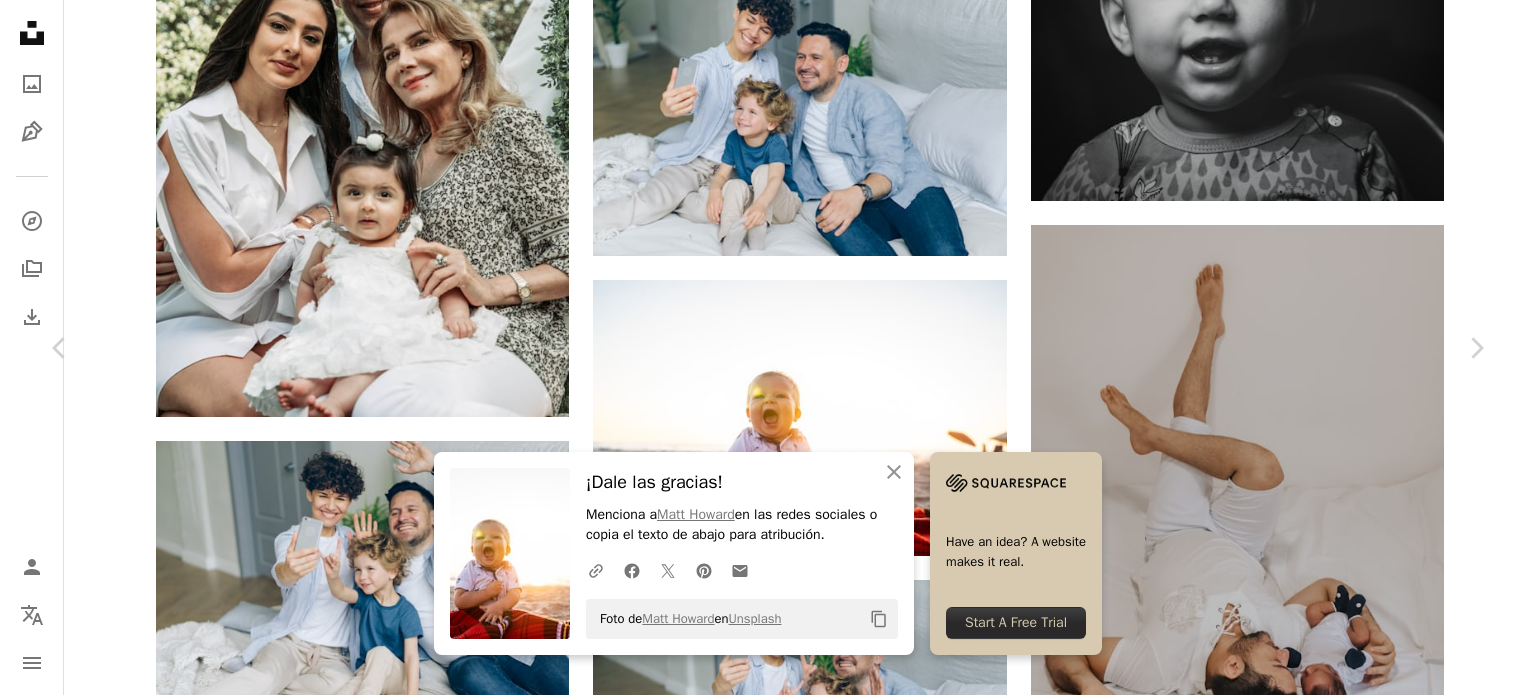 click on "An X shape" at bounding box center (20, 20) 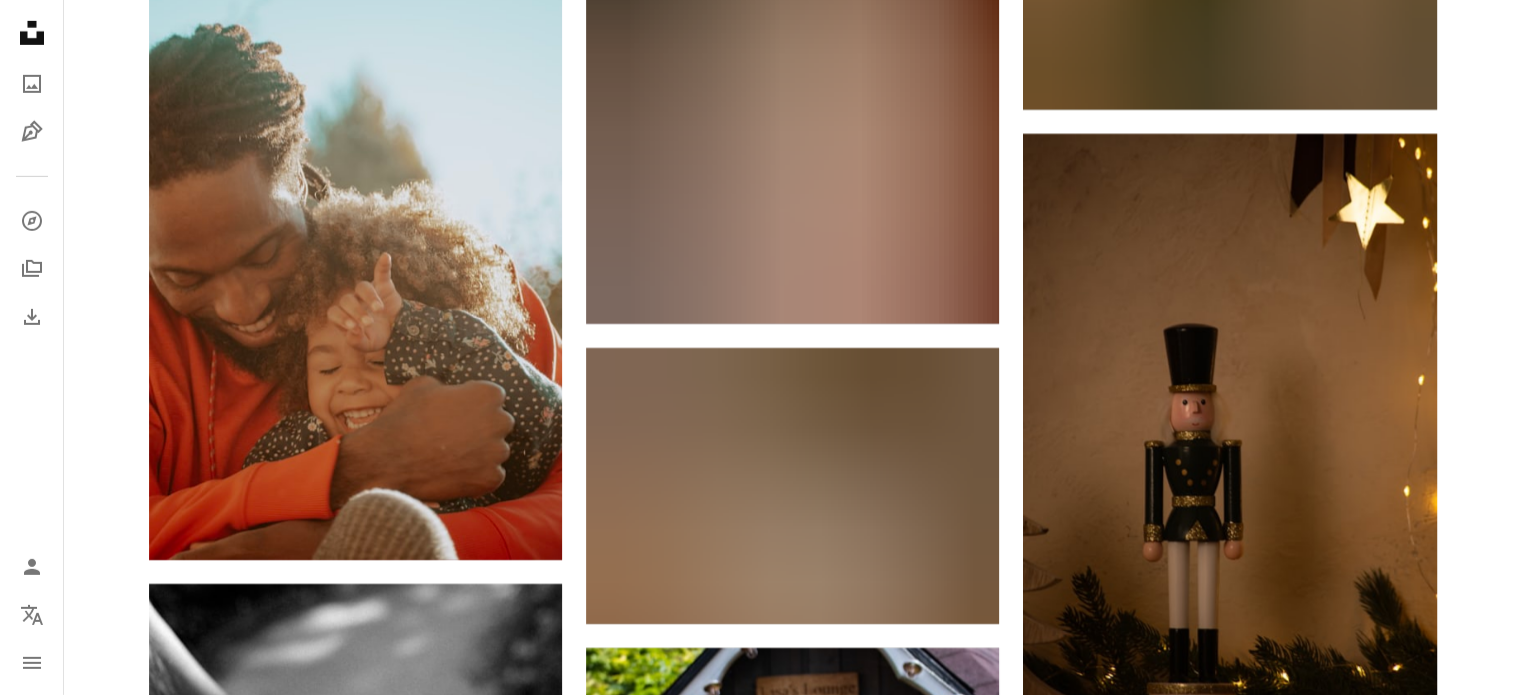 scroll, scrollTop: 21797, scrollLeft: 0, axis: vertical 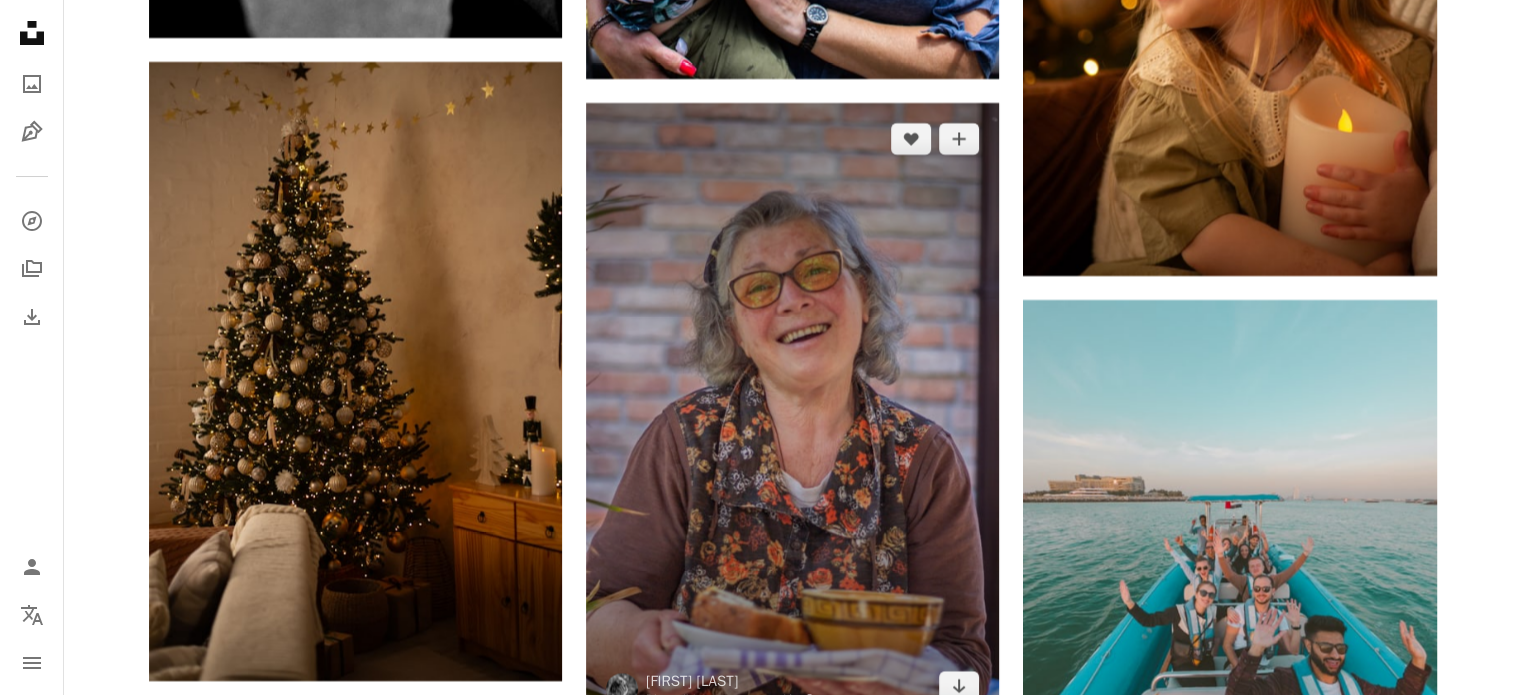 click at bounding box center [792, 413] 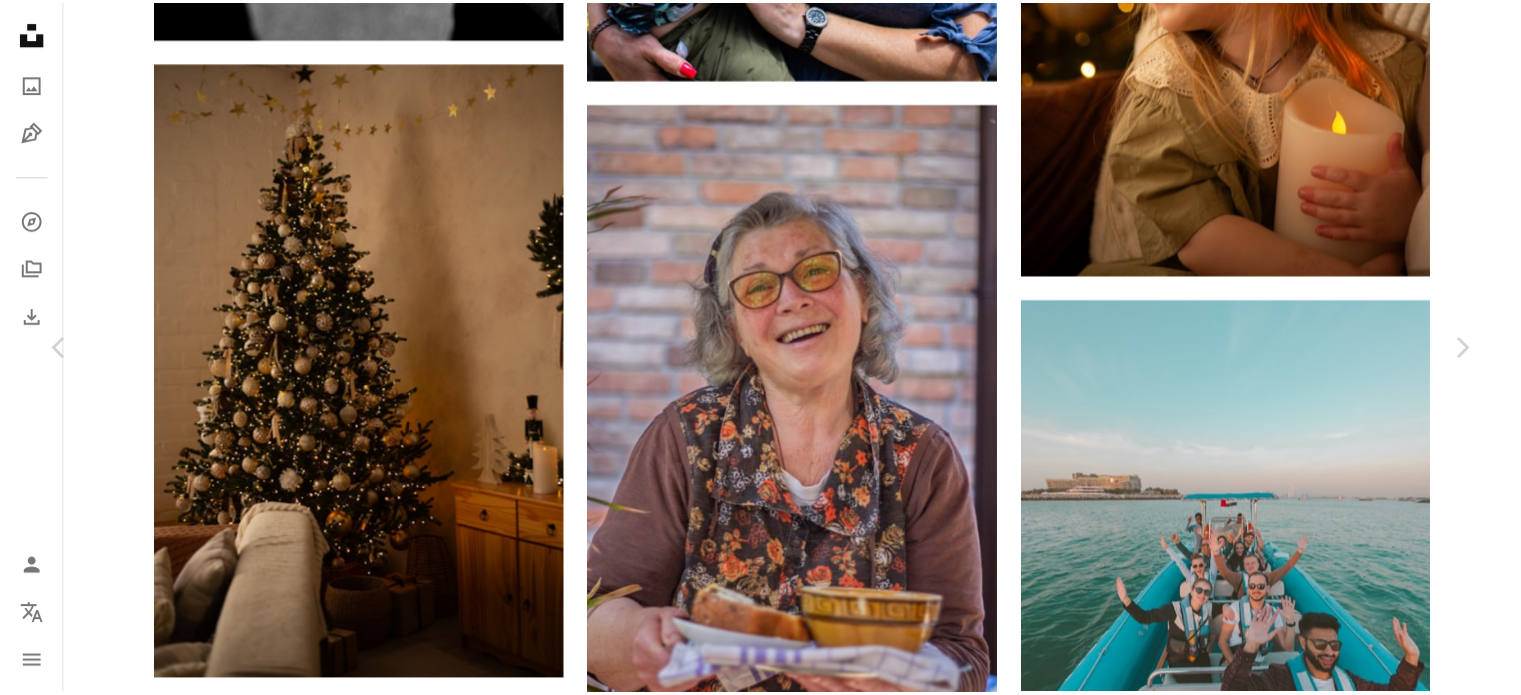 scroll, scrollTop: 0, scrollLeft: 0, axis: both 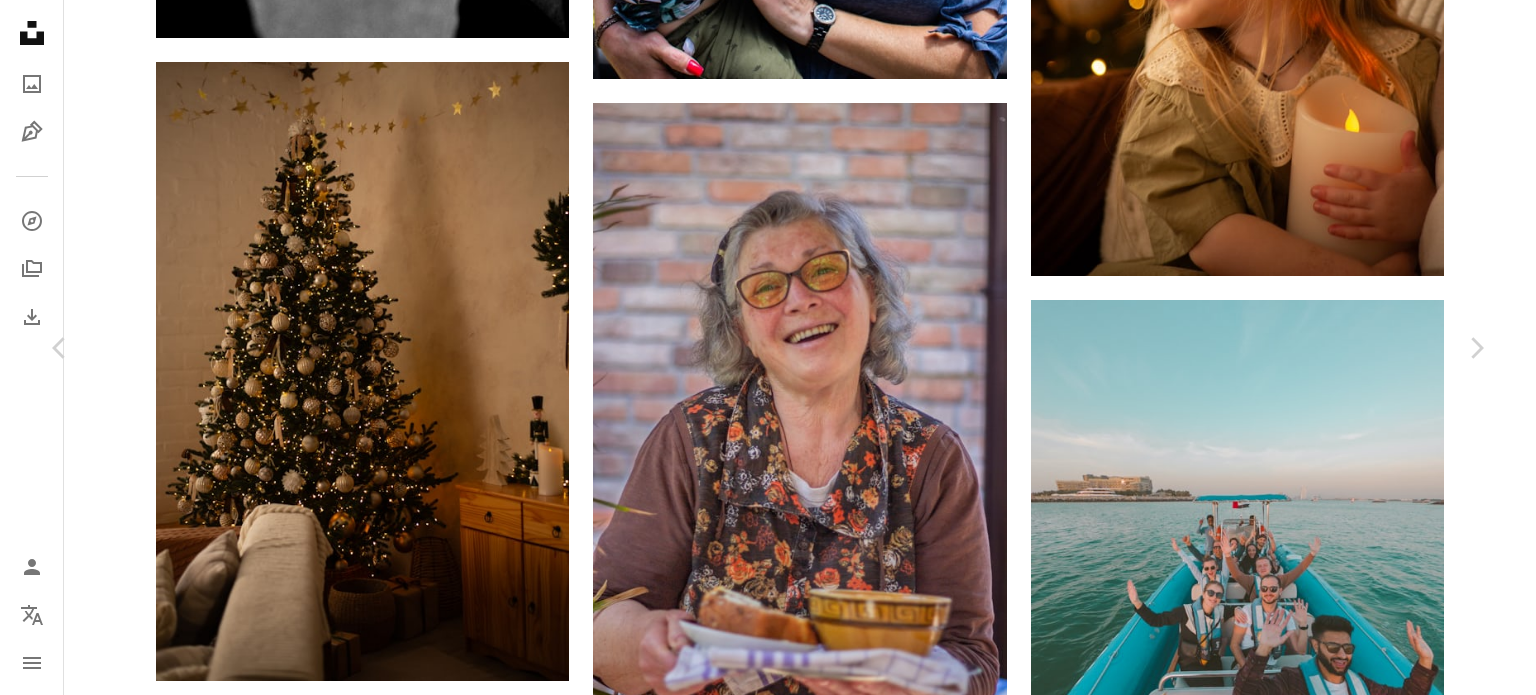 click on "An X shape" at bounding box center (20, 20) 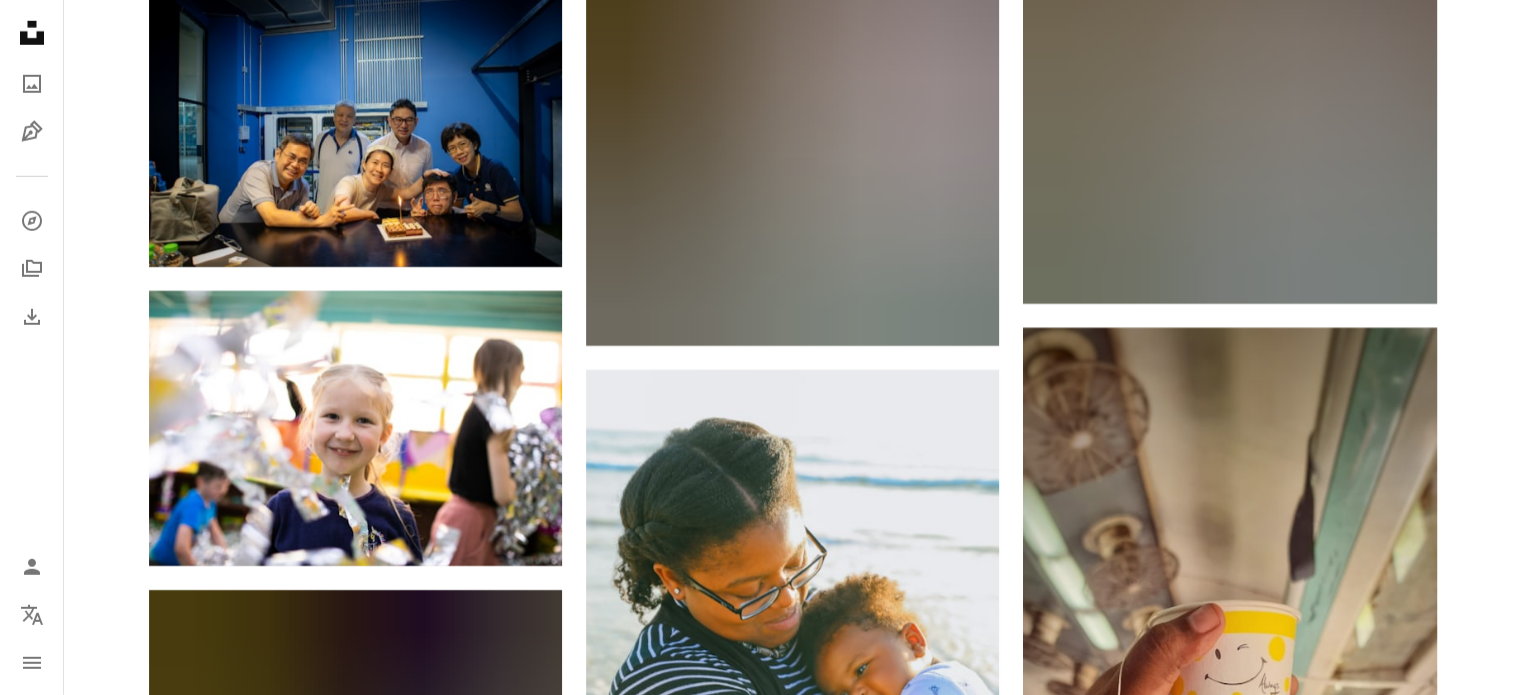scroll, scrollTop: 0, scrollLeft: 0, axis: both 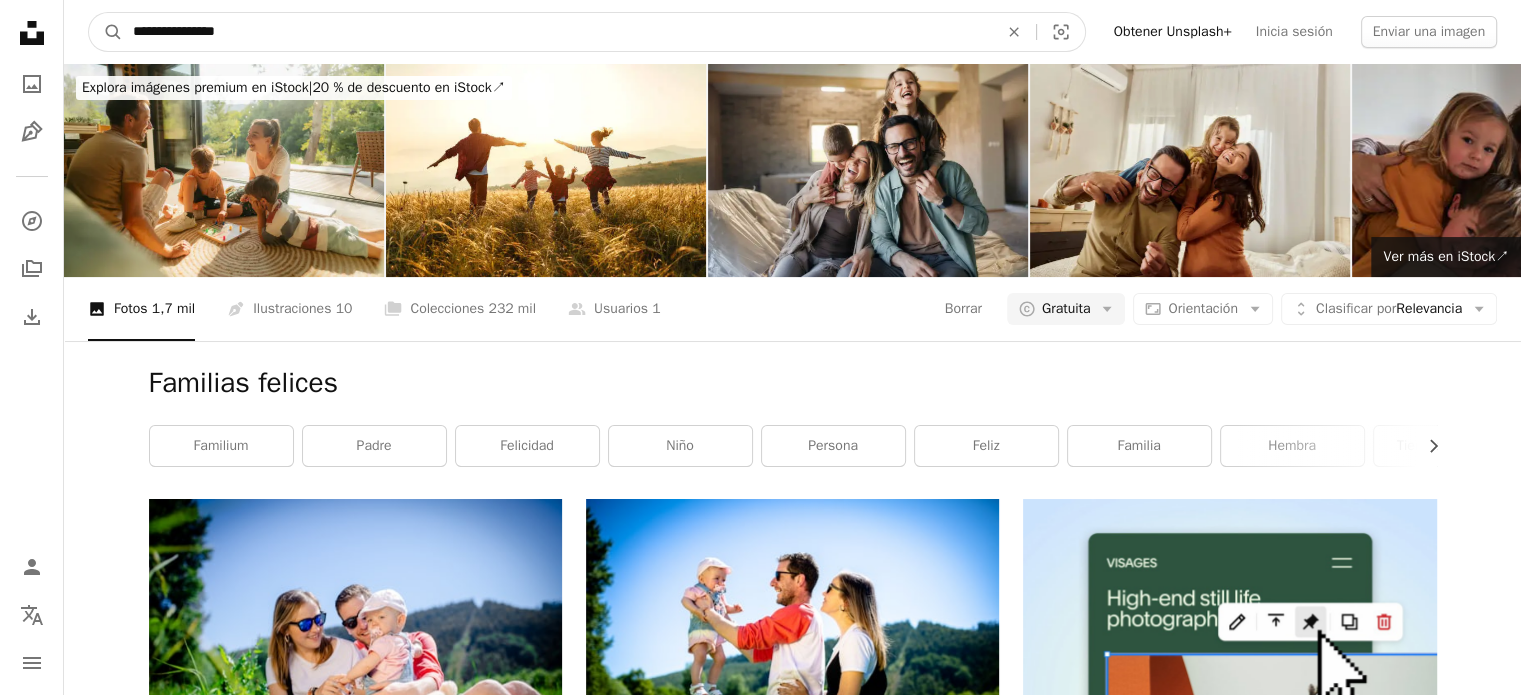 drag, startPoint x: 106, startPoint y: 27, endPoint x: 0, endPoint y: 16, distance: 106.56923 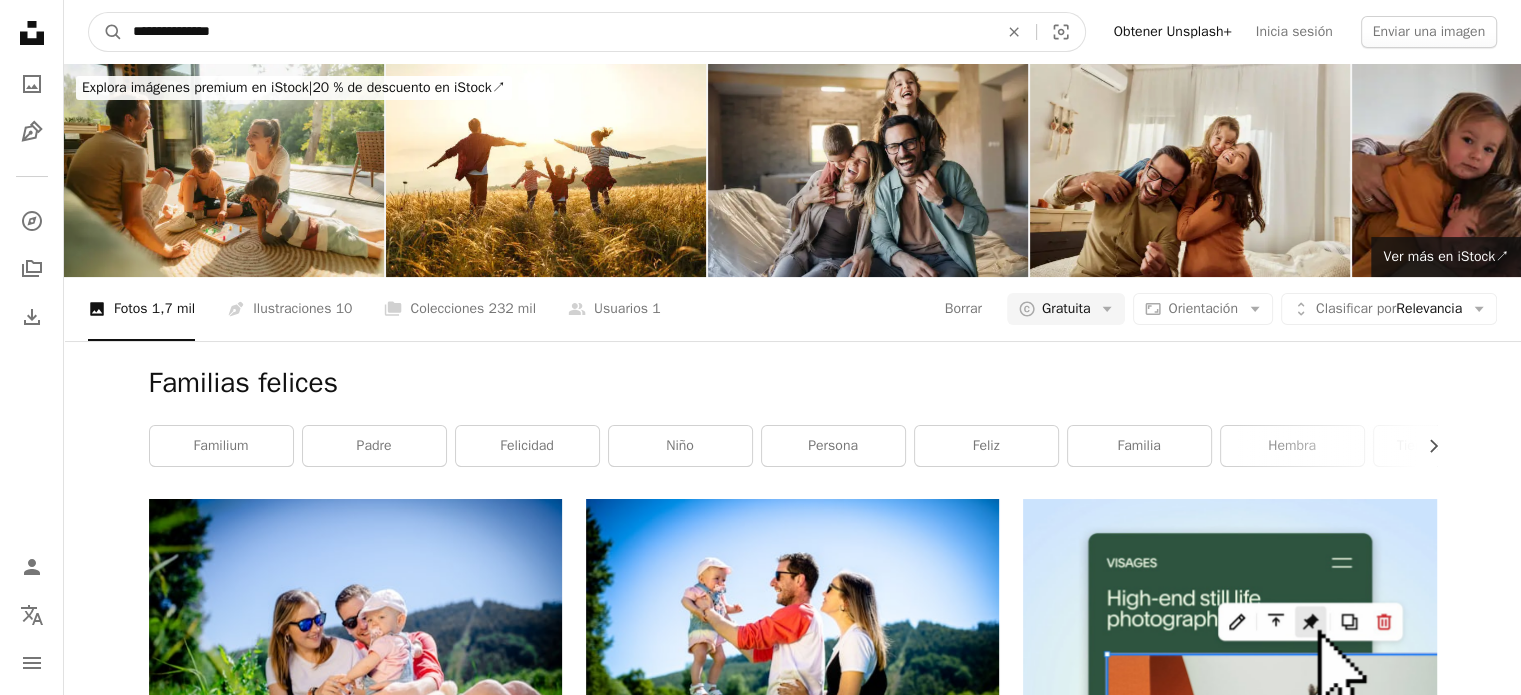 type on "**********" 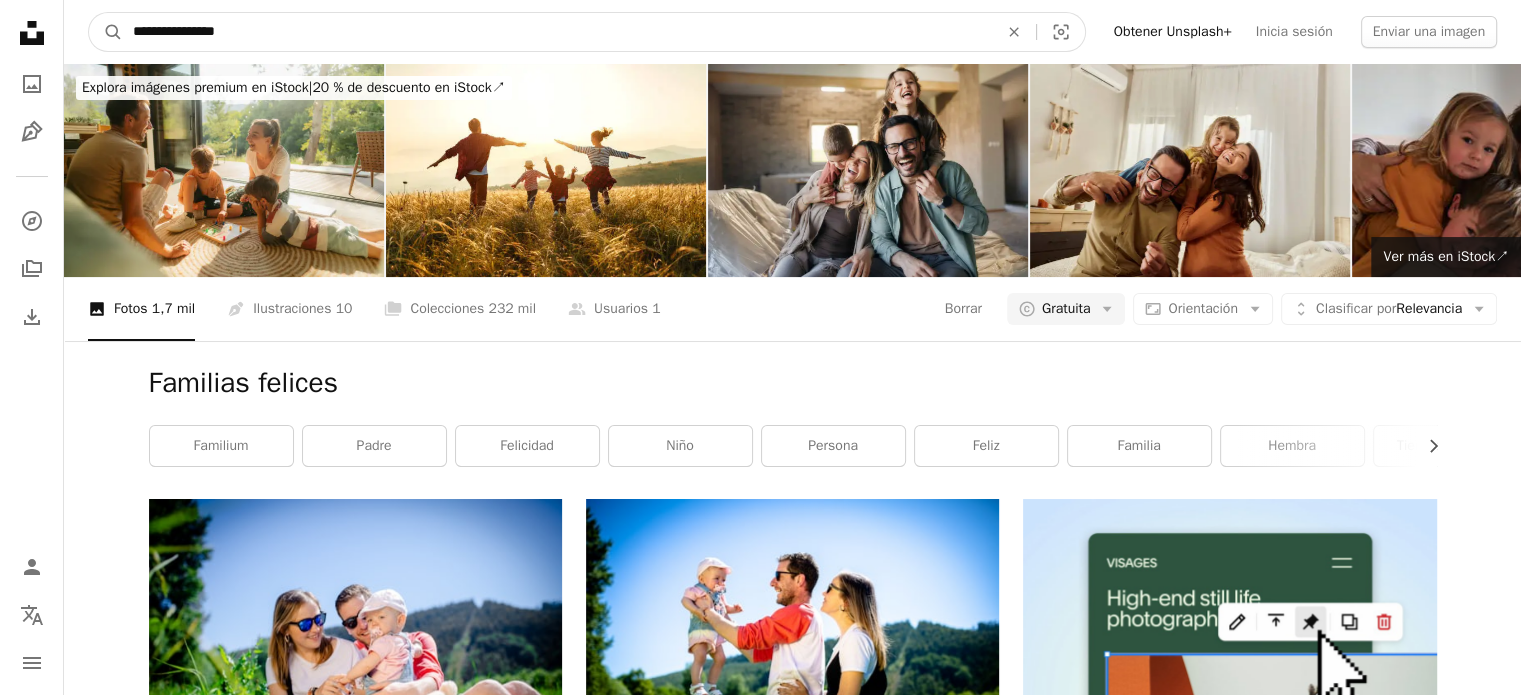 click on "A magnifying glass" at bounding box center [106, 32] 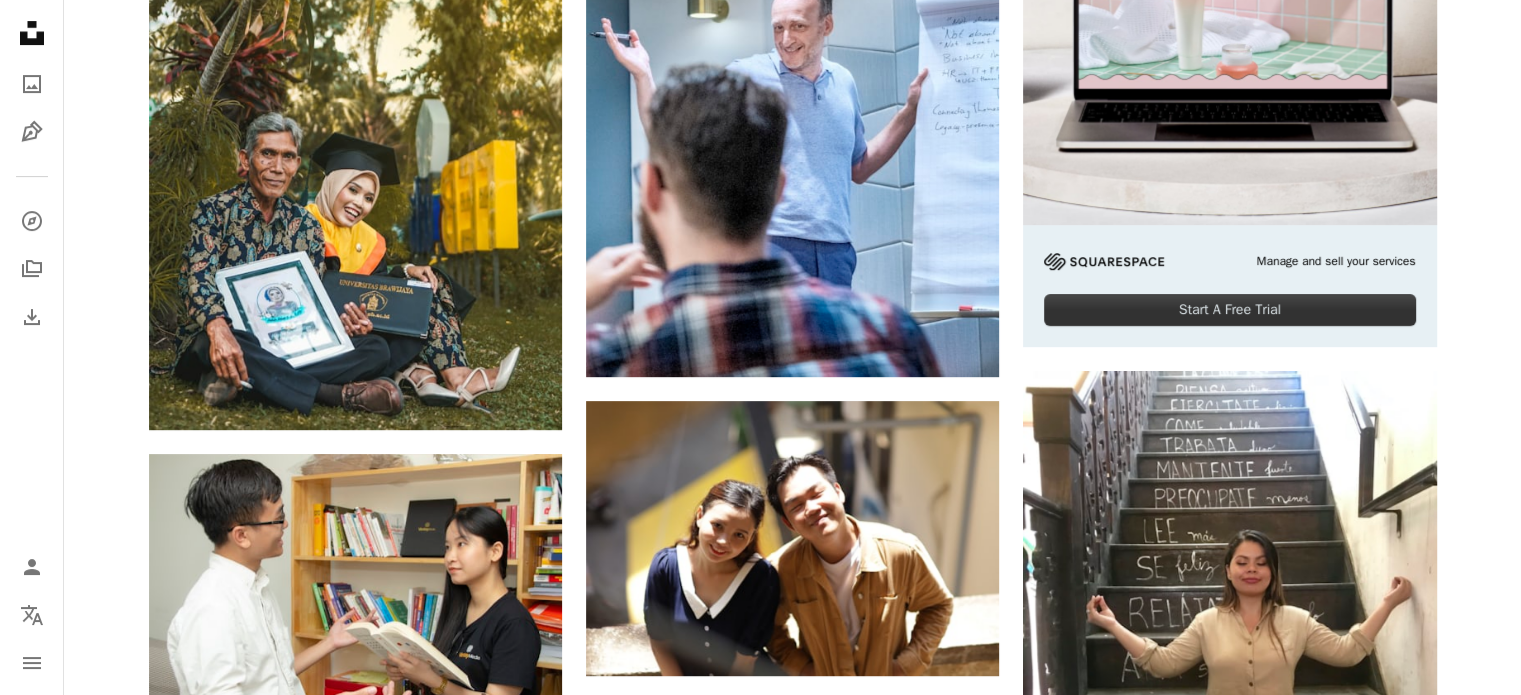 scroll, scrollTop: 0, scrollLeft: 0, axis: both 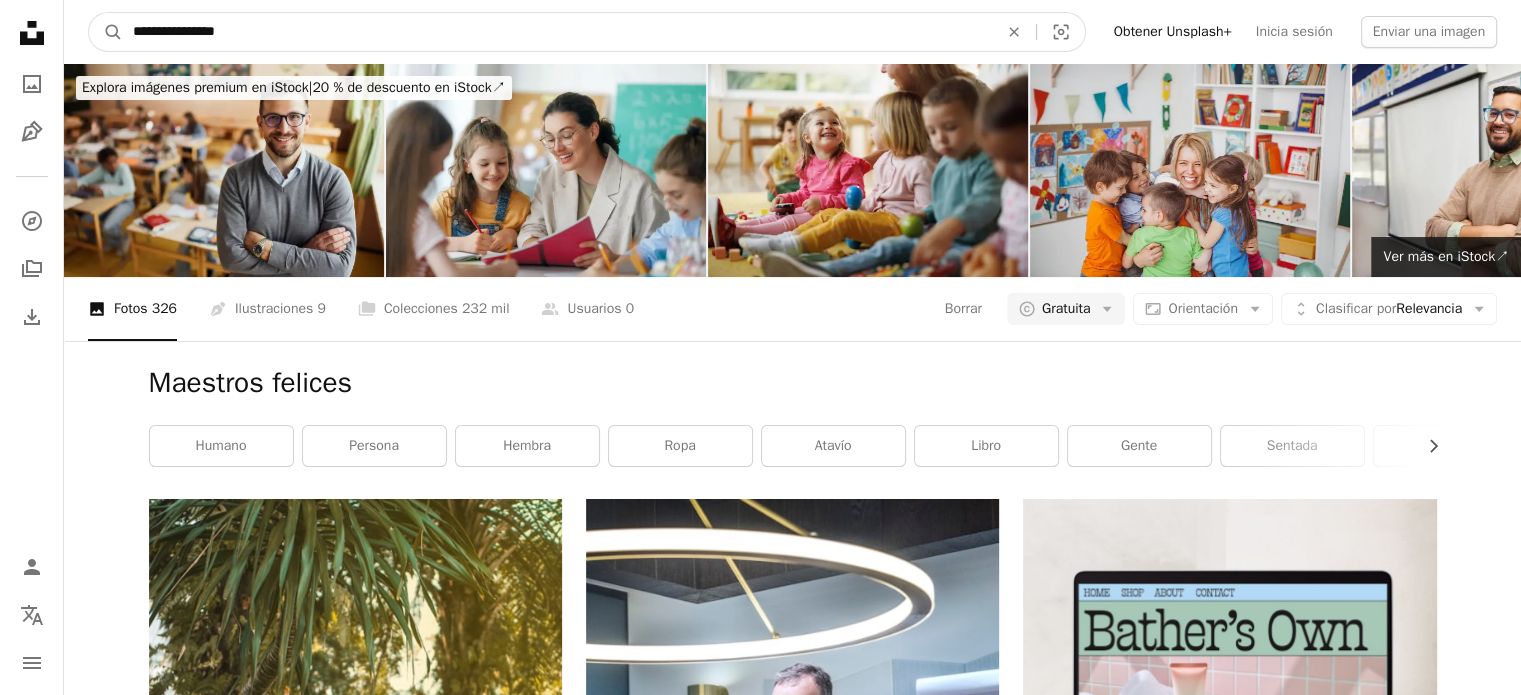 drag, startPoint x: 209, startPoint y: 38, endPoint x: 47, endPoint y: 32, distance: 162.11107 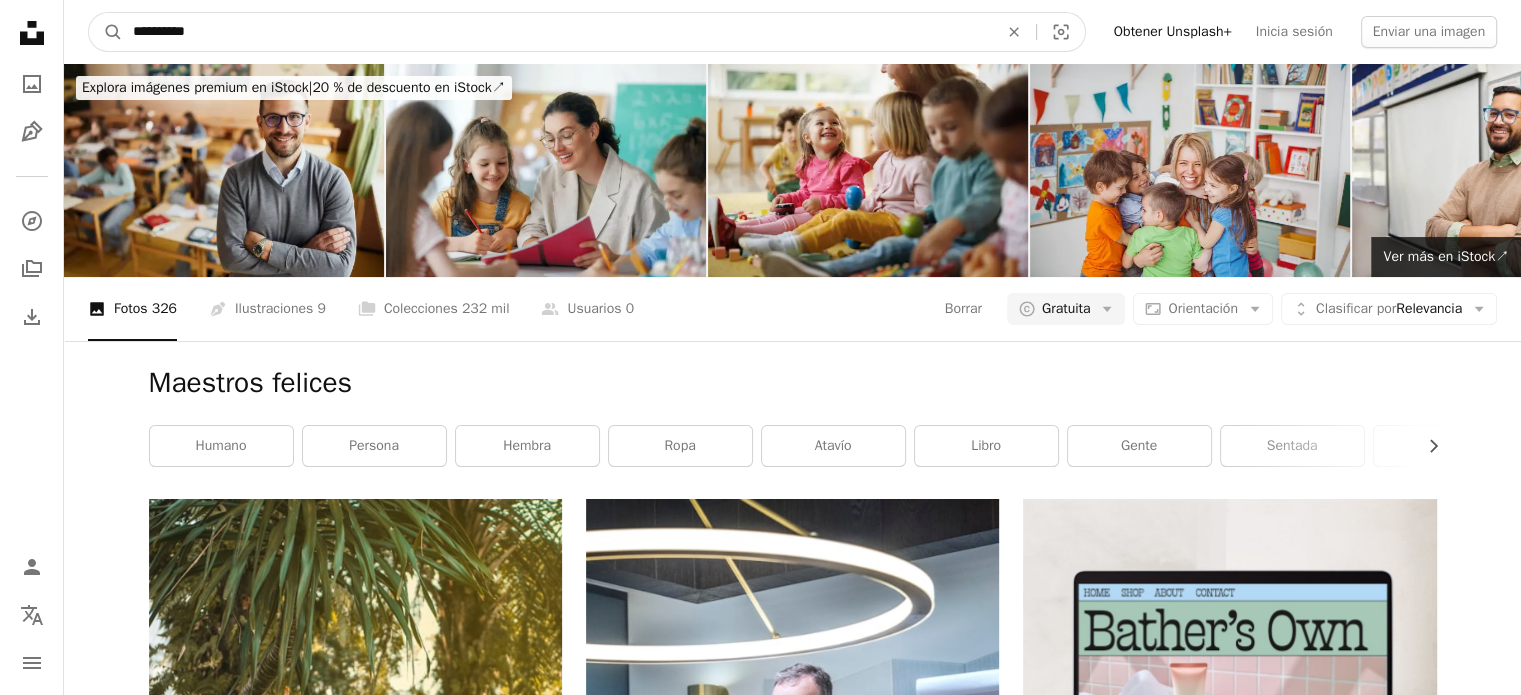 type on "**********" 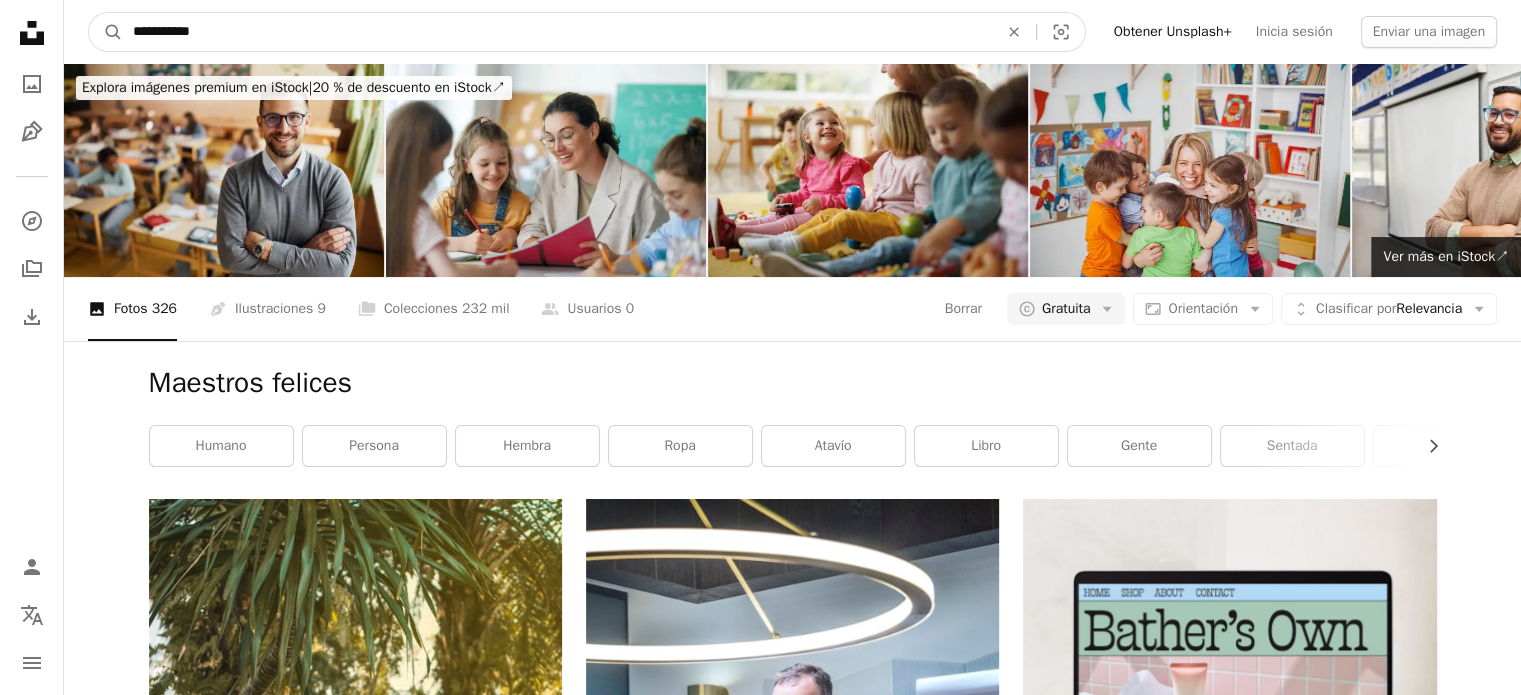 click on "A magnifying glass" at bounding box center (106, 32) 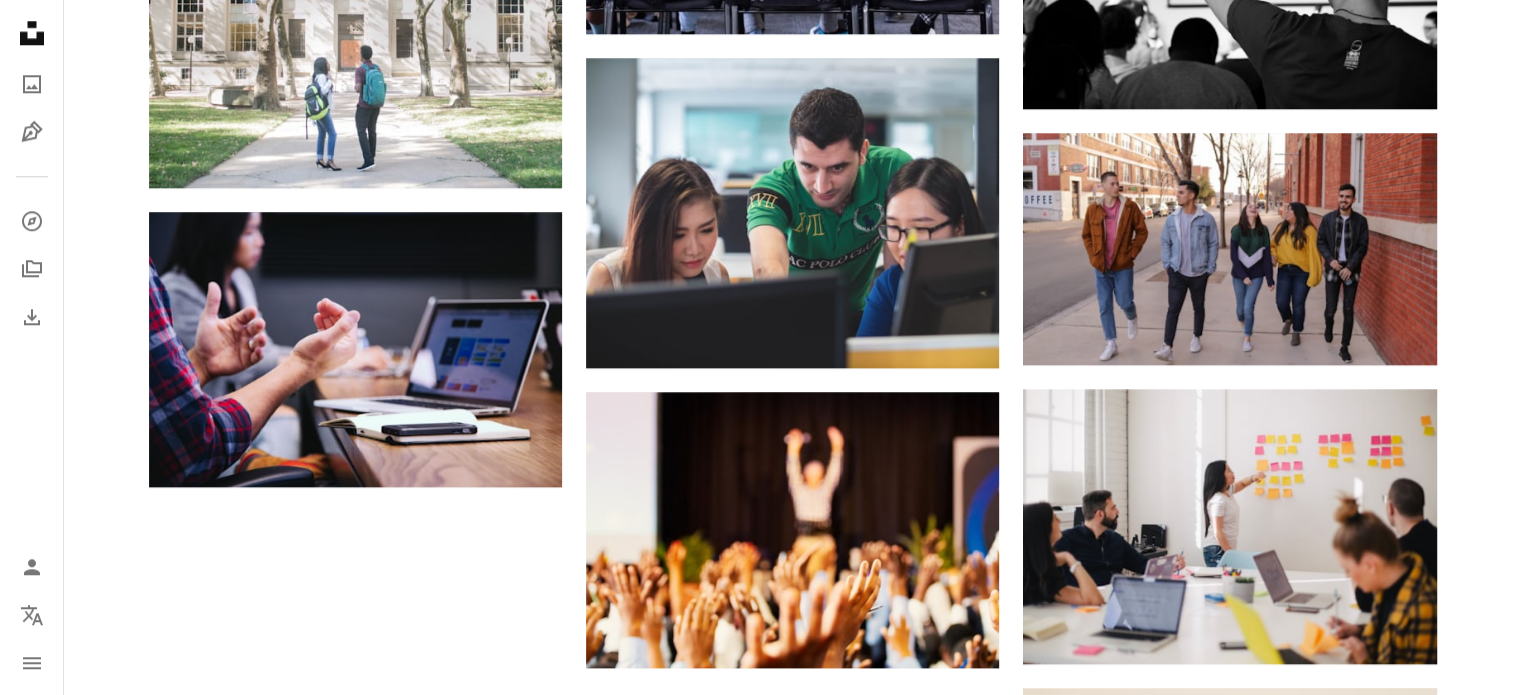 scroll, scrollTop: 2129, scrollLeft: 0, axis: vertical 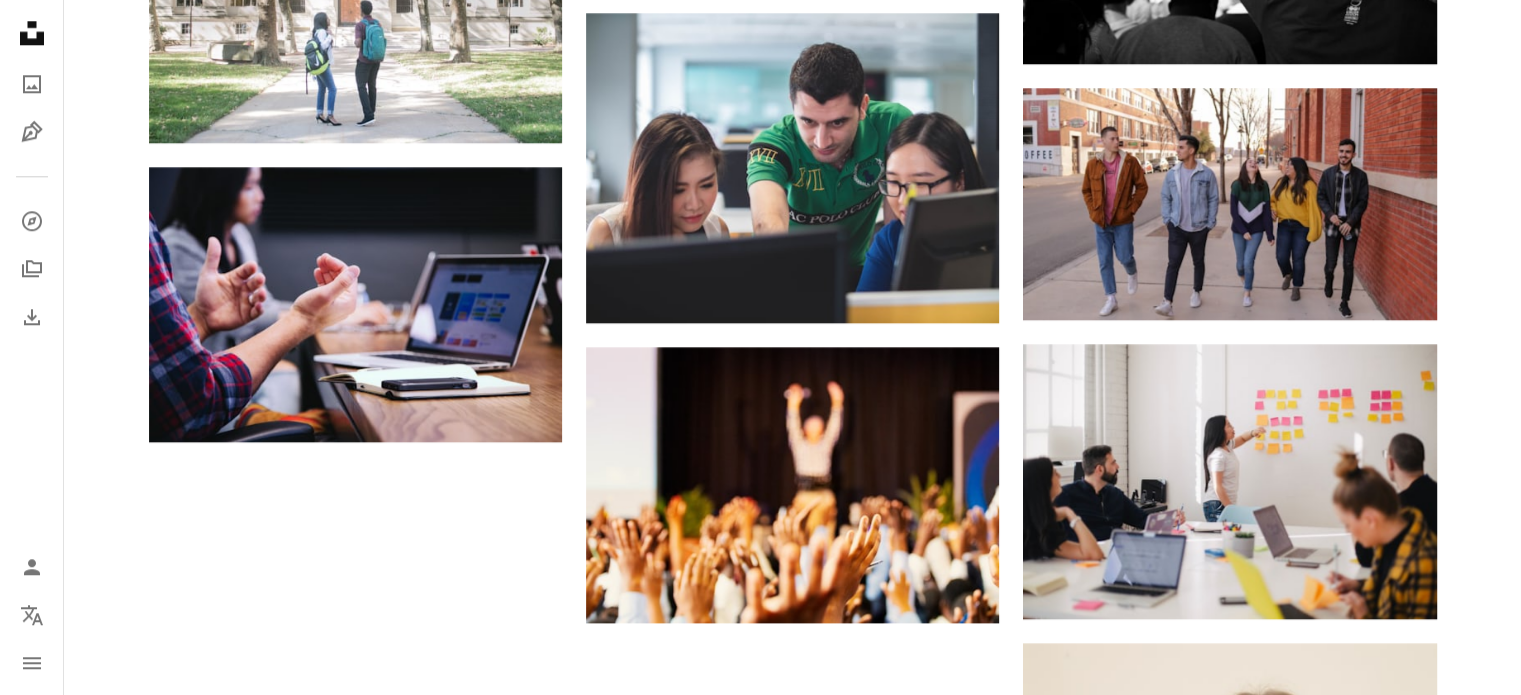 click on "Cargar más" at bounding box center (793, 1344) 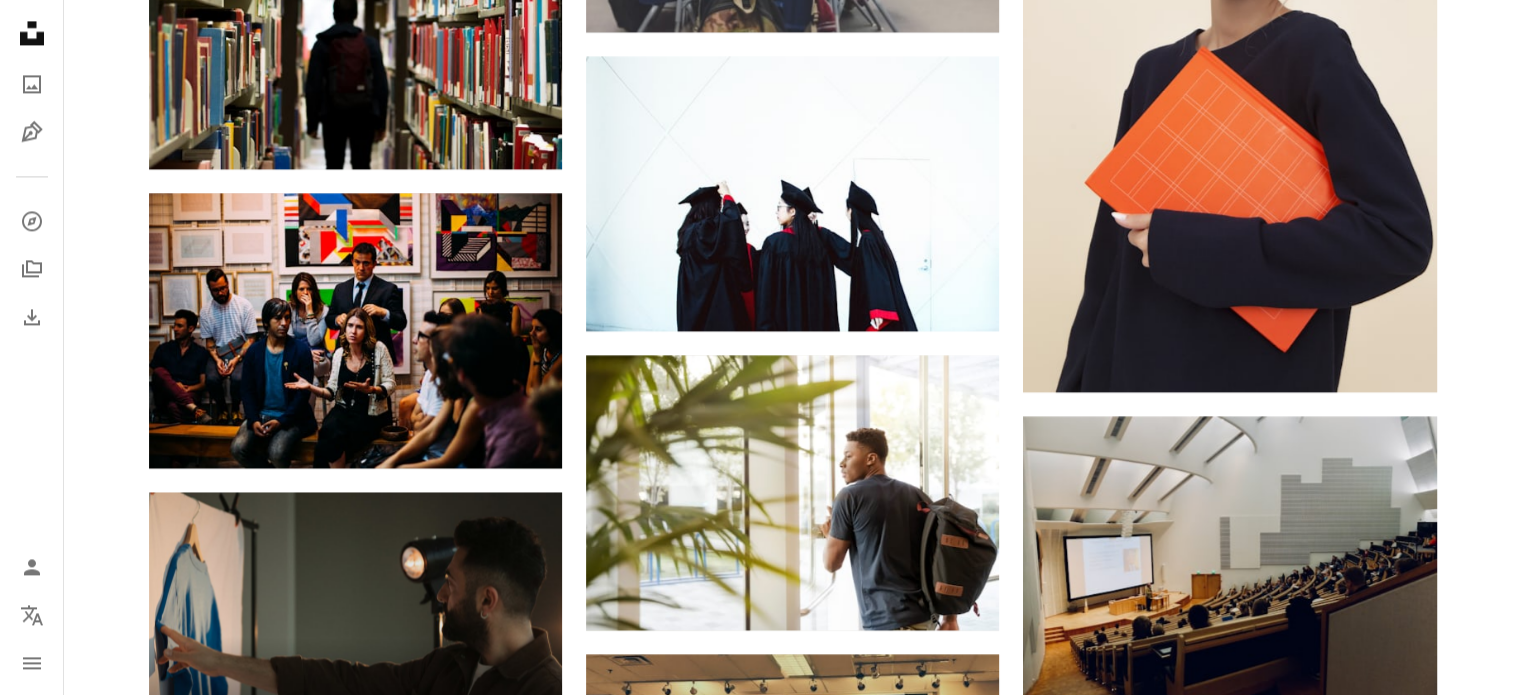 scroll, scrollTop: 3609, scrollLeft: 0, axis: vertical 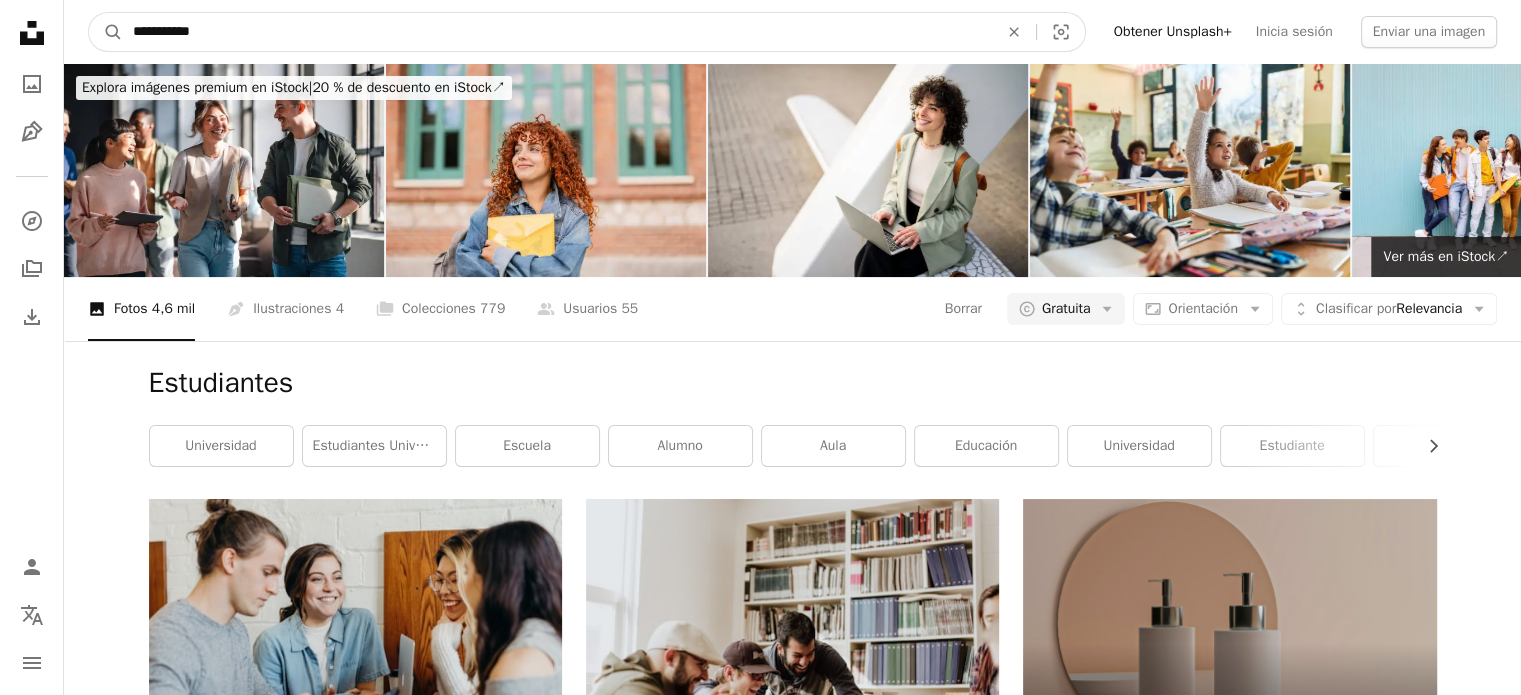click on "**********" at bounding box center [557, 32] 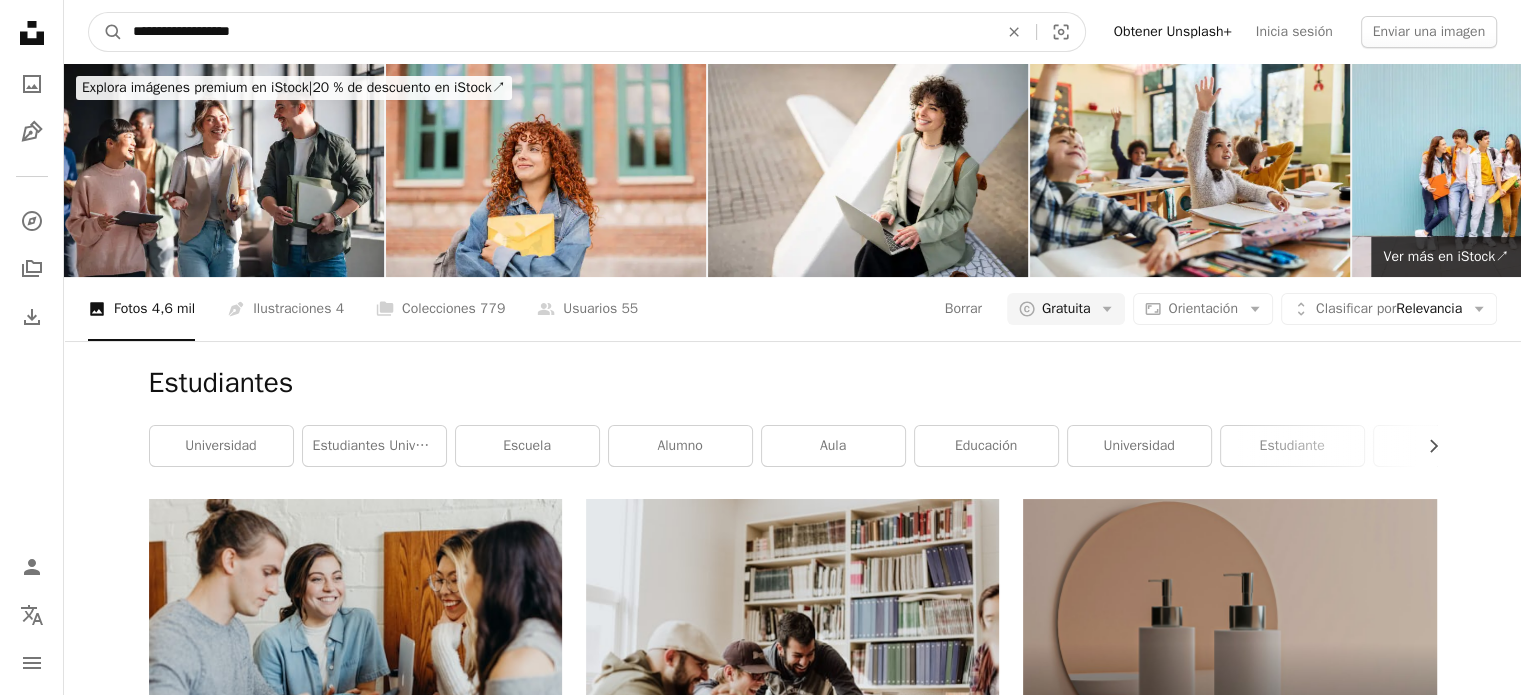 type on "**********" 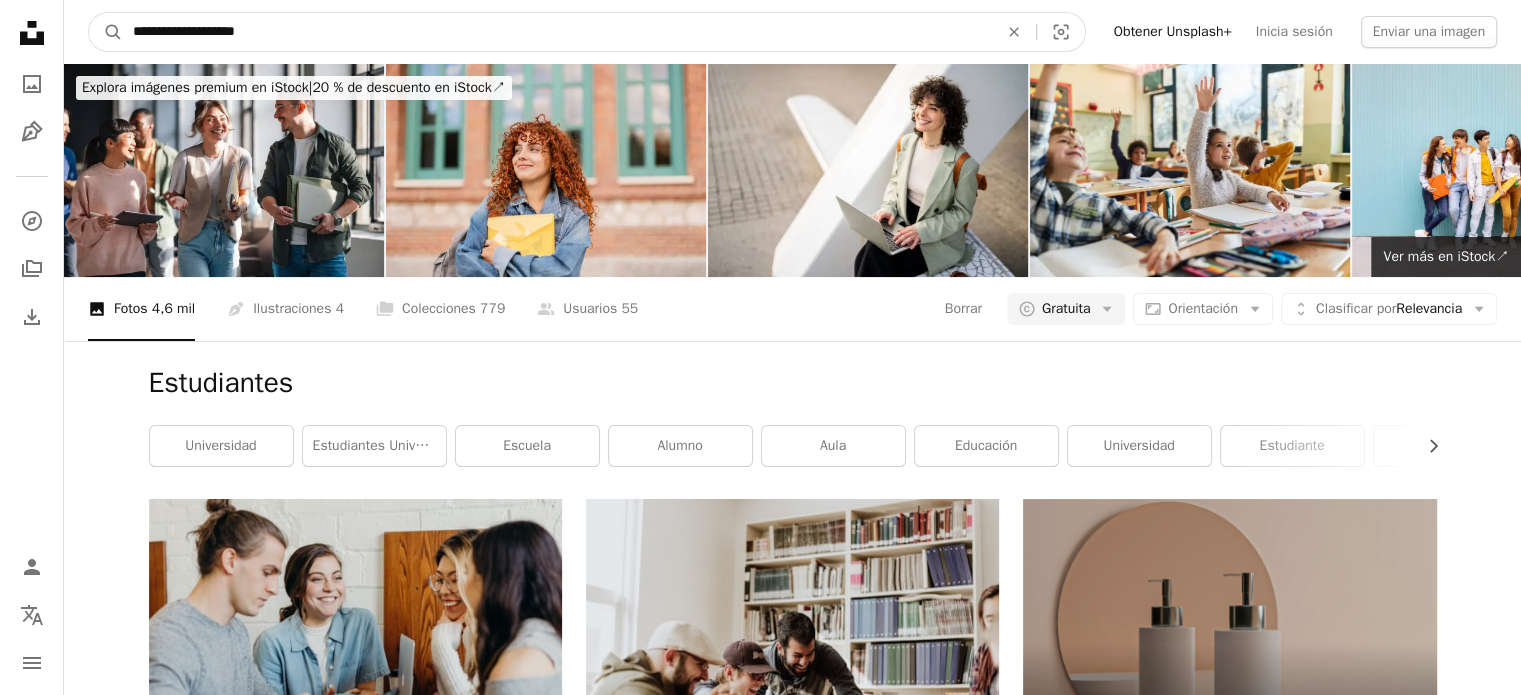 click on "A magnifying glass" at bounding box center [106, 32] 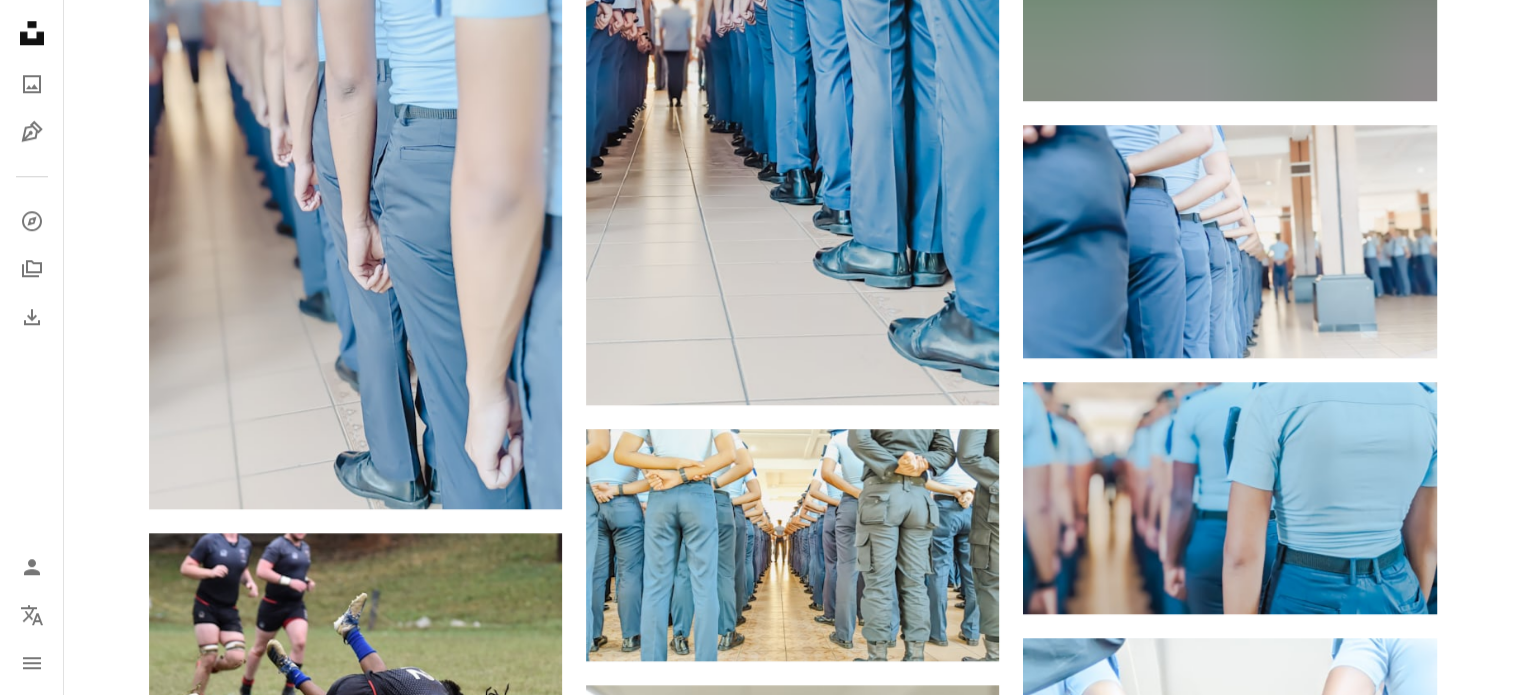 scroll, scrollTop: 2450, scrollLeft: 0, axis: vertical 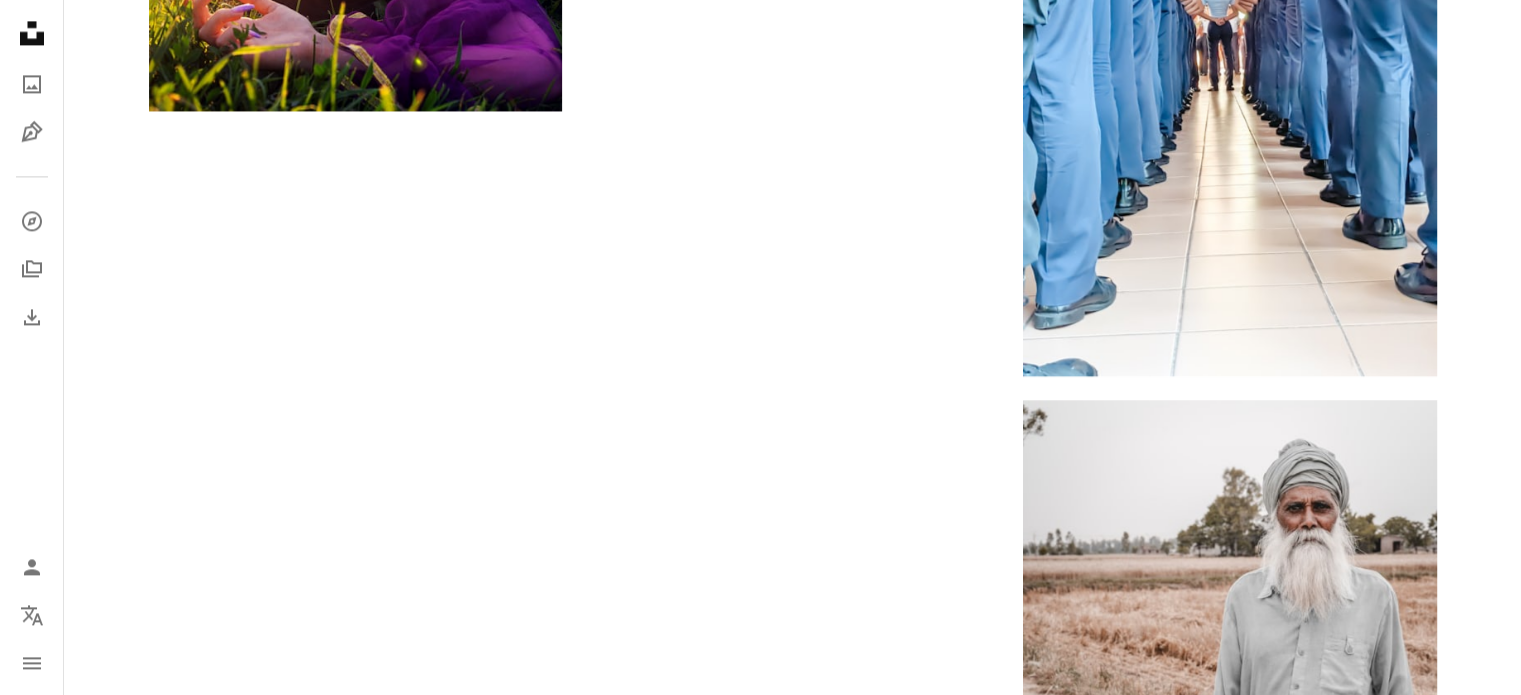 click on "Cargar más" at bounding box center [793, 1100] 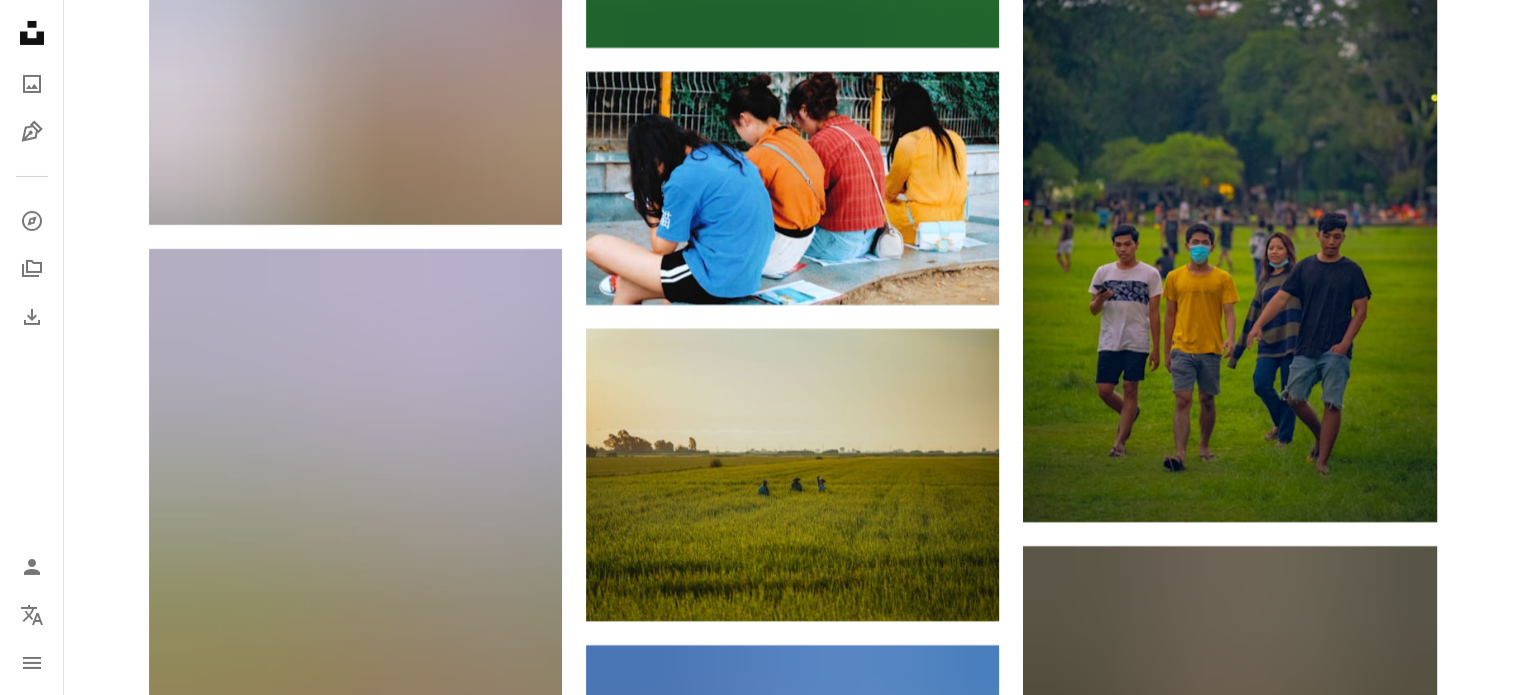 scroll, scrollTop: 7244, scrollLeft: 0, axis: vertical 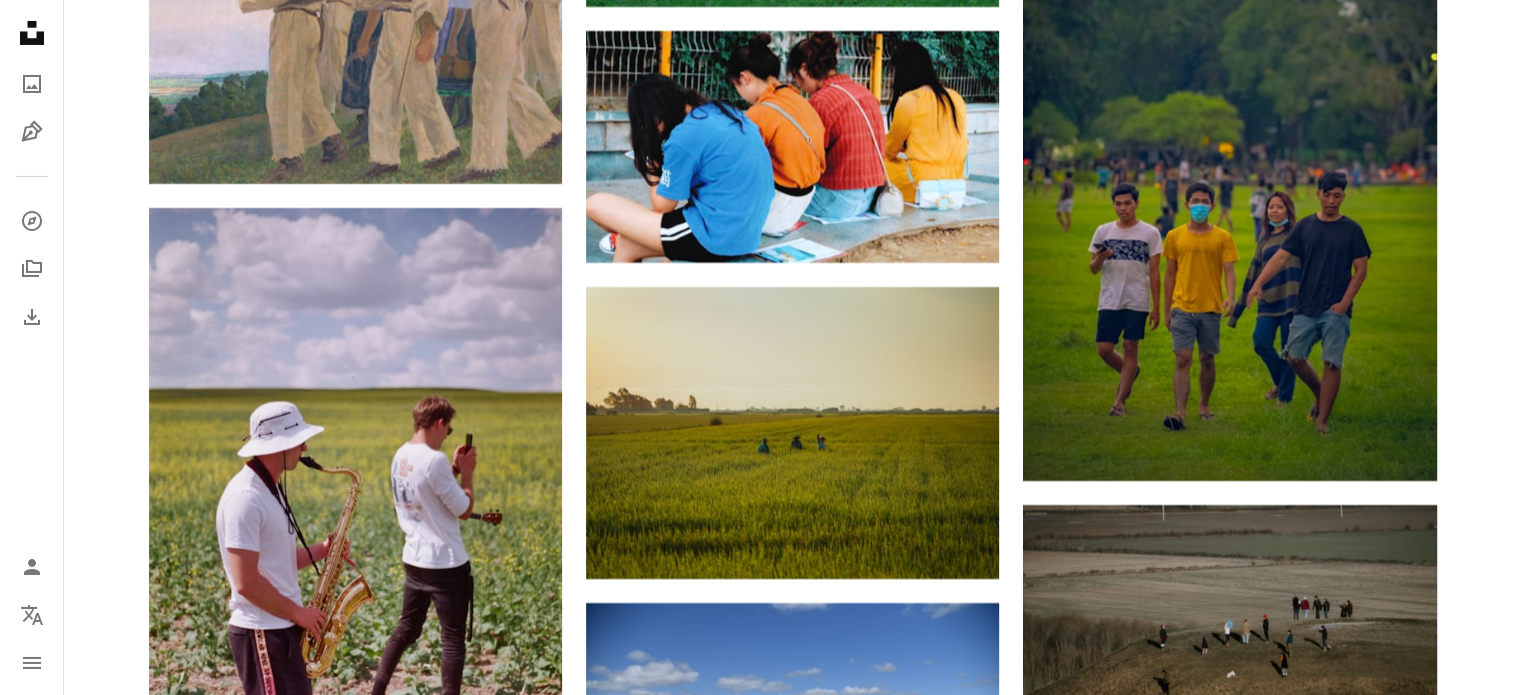 drag, startPoint x: 1516, startPoint y: 455, endPoint x: 1516, endPoint y: 482, distance: 27 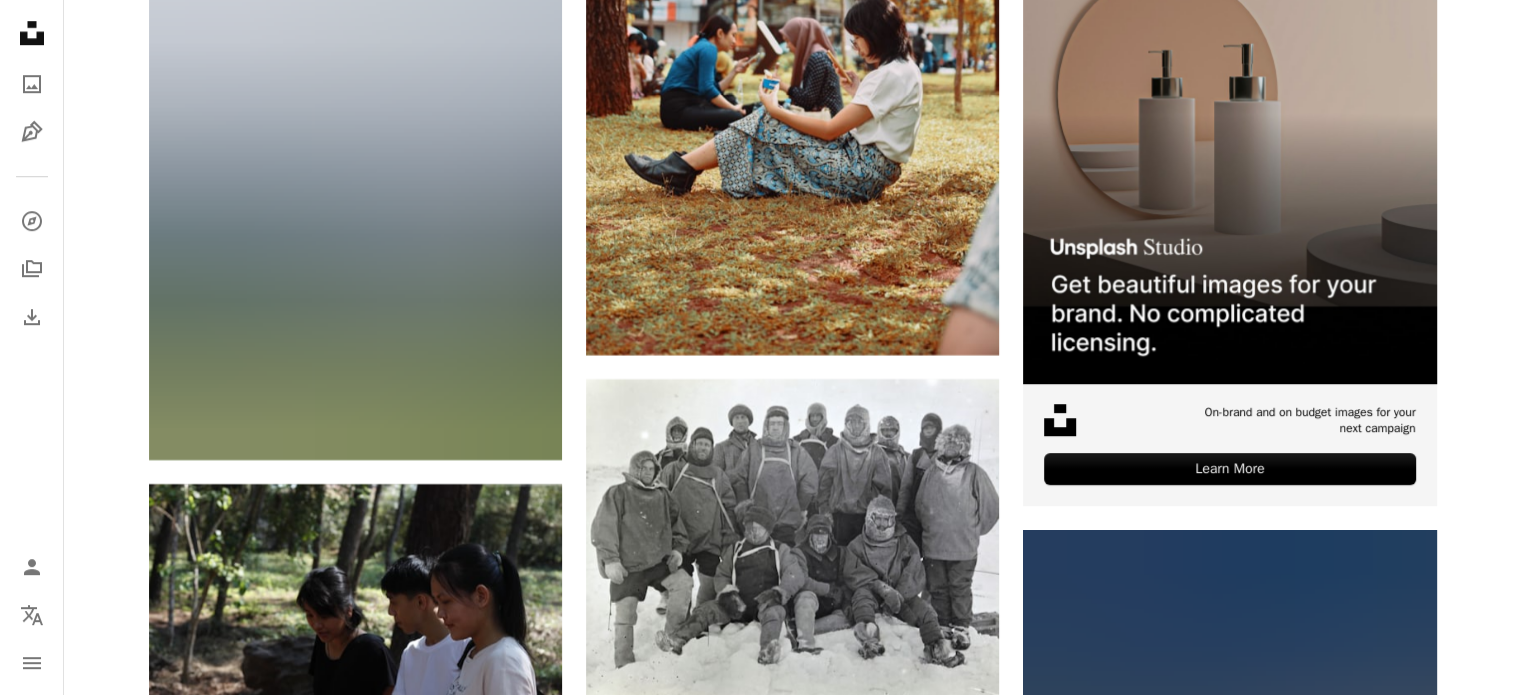 scroll, scrollTop: 628, scrollLeft: 0, axis: vertical 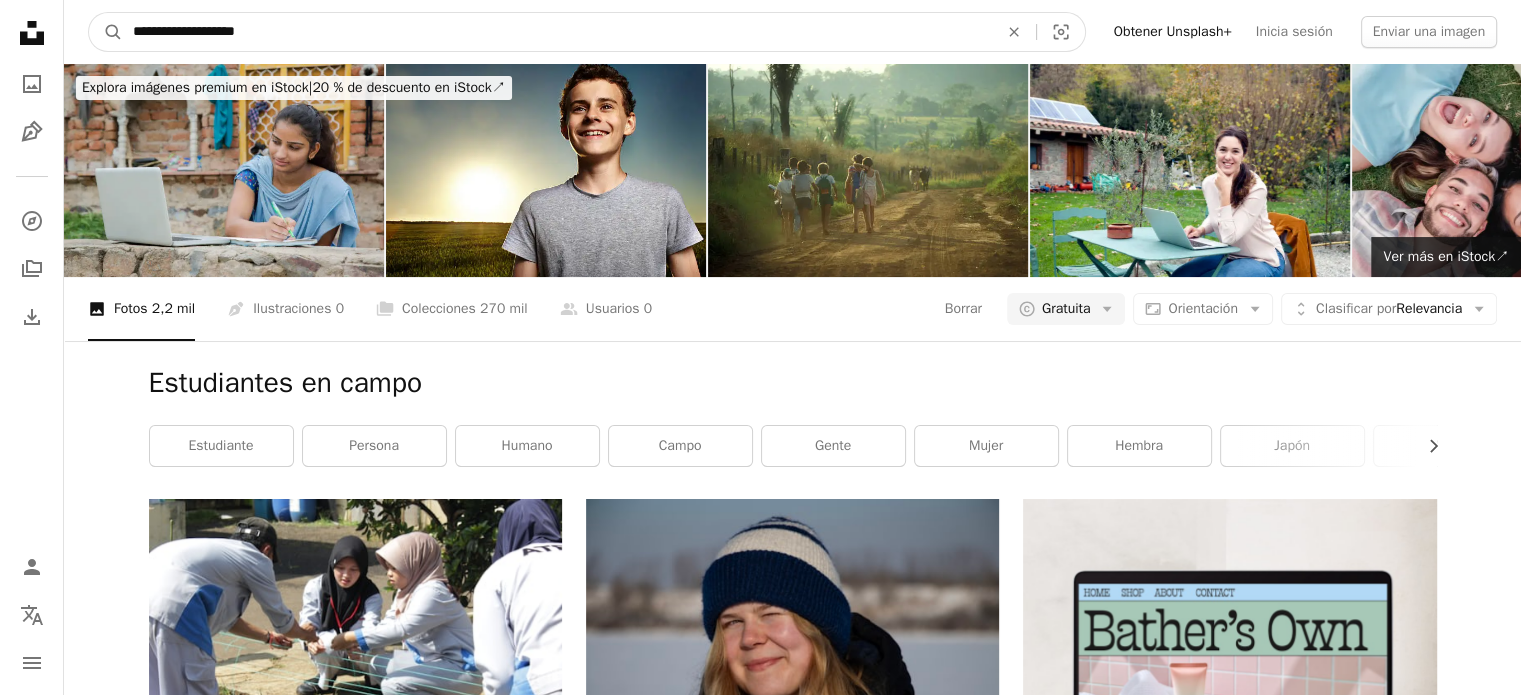 drag, startPoint x: 262, startPoint y: 40, endPoint x: 112, endPoint y: -1, distance: 155.50241 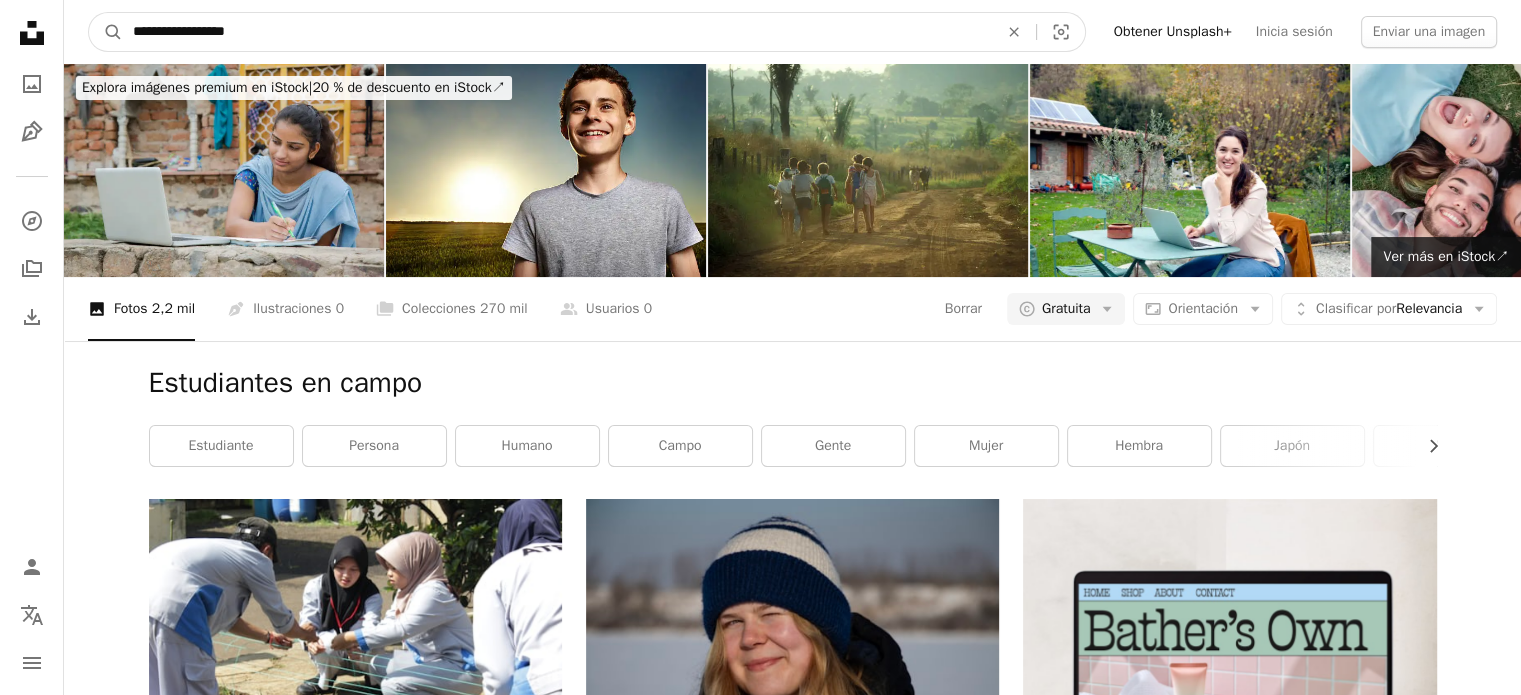 type on "**********" 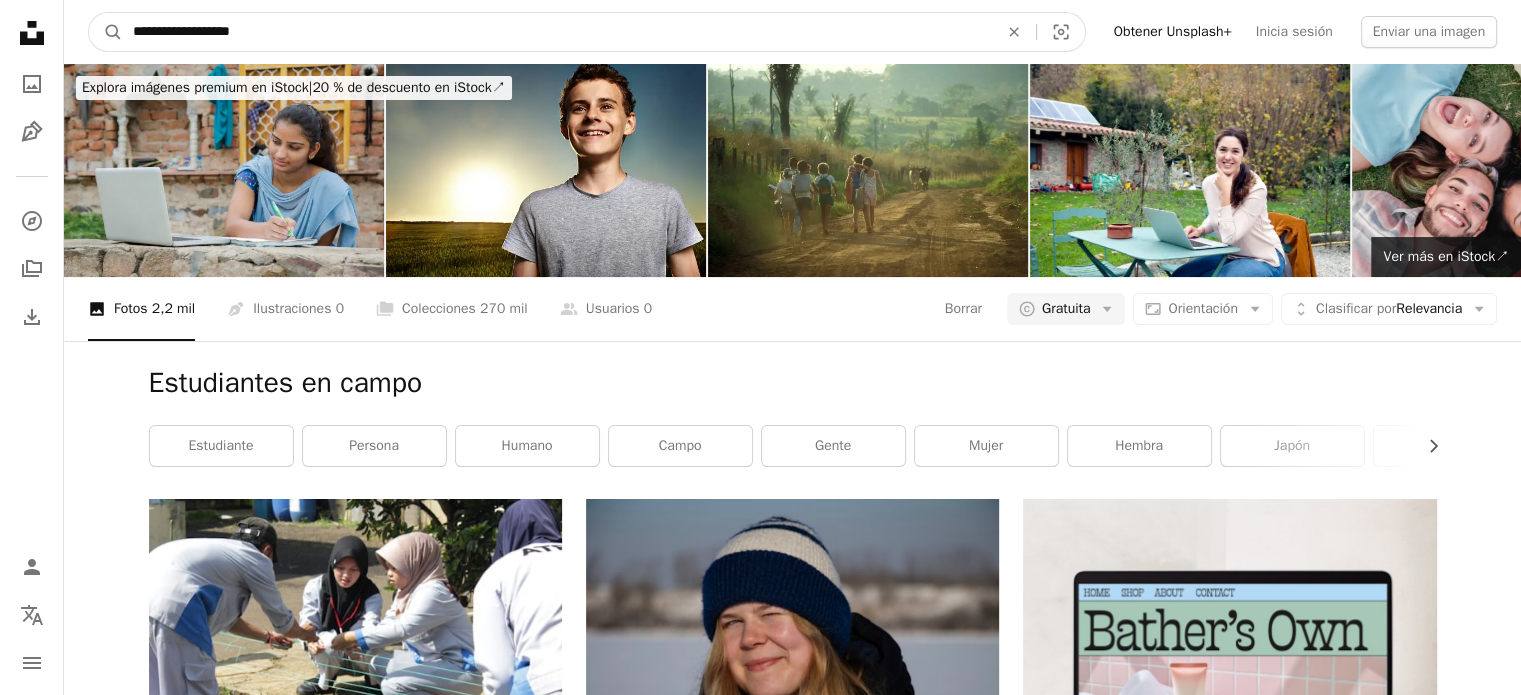 click on "A magnifying glass" at bounding box center [106, 32] 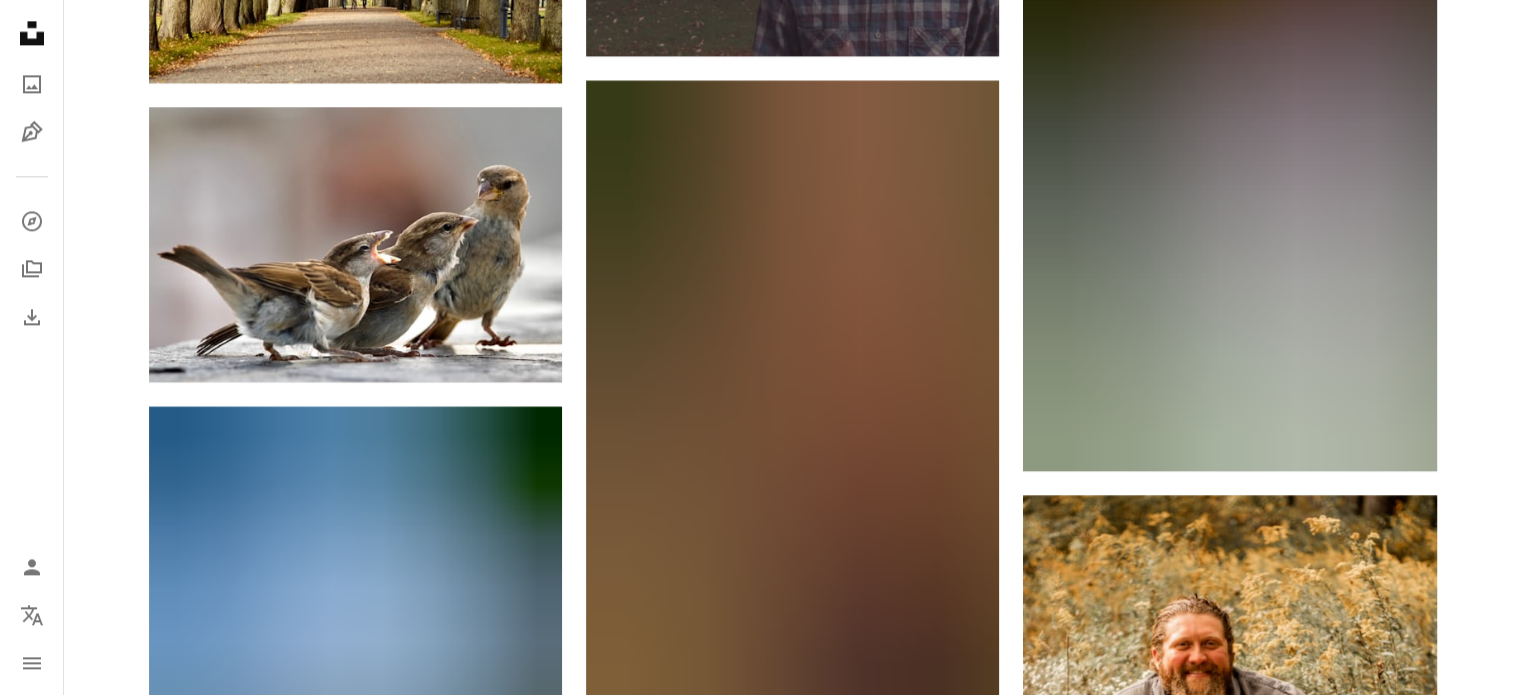 scroll, scrollTop: 2980, scrollLeft: 0, axis: vertical 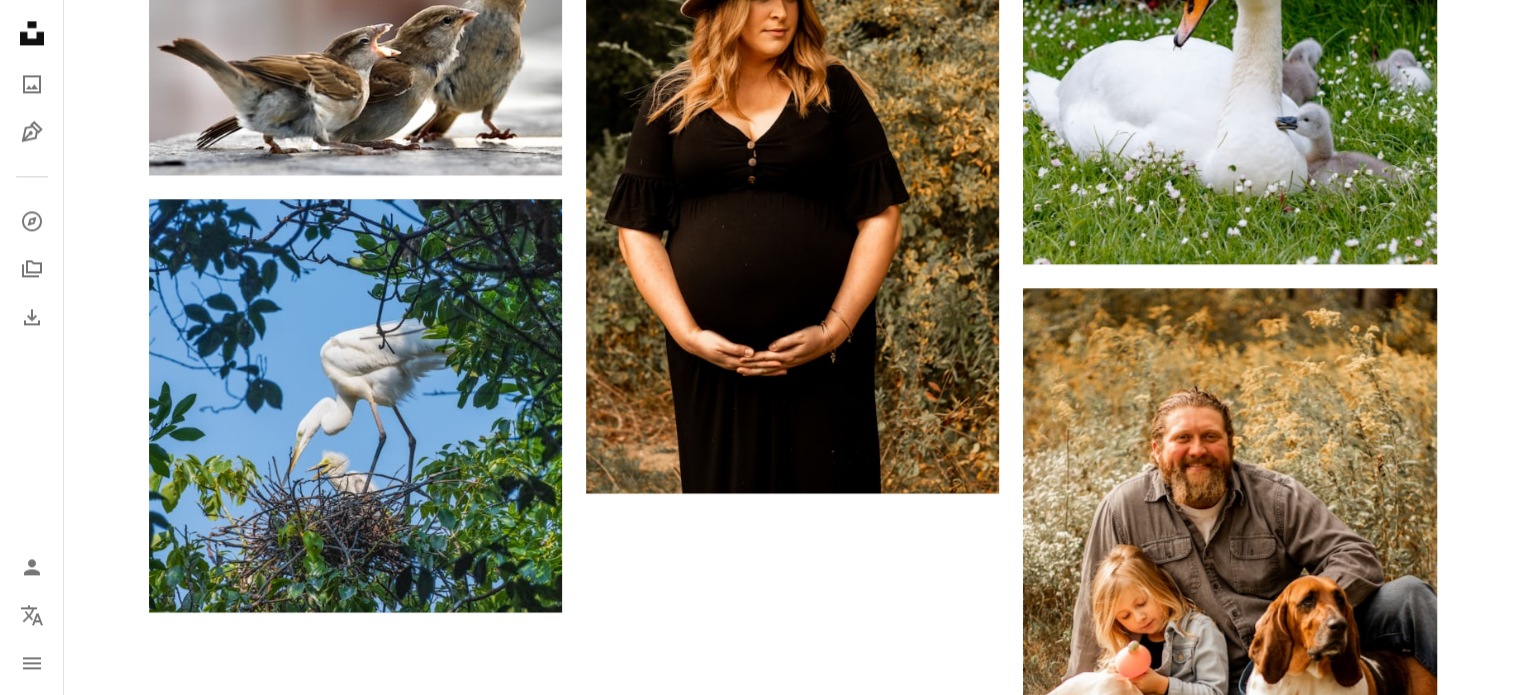 click on "Cargar más" at bounding box center (793, 1288) 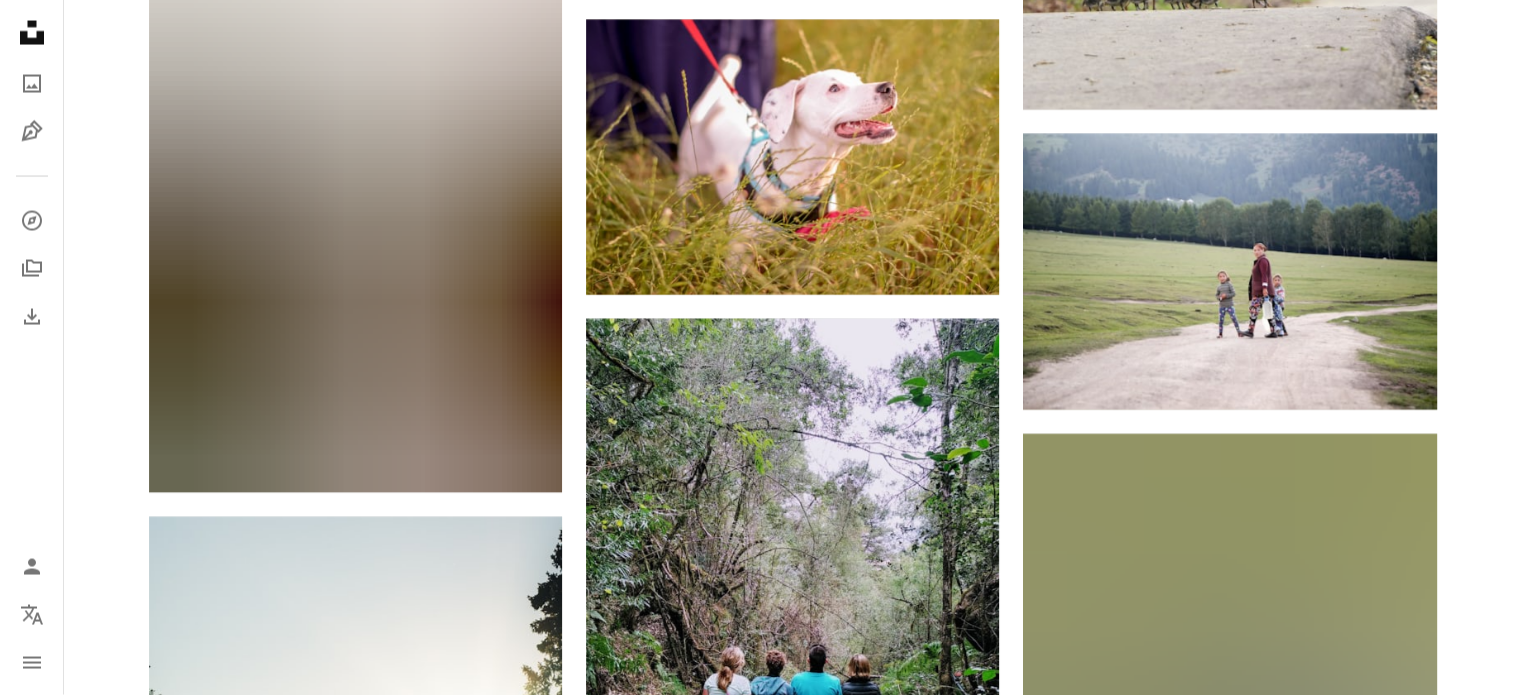 scroll, scrollTop: 4065, scrollLeft: 0, axis: vertical 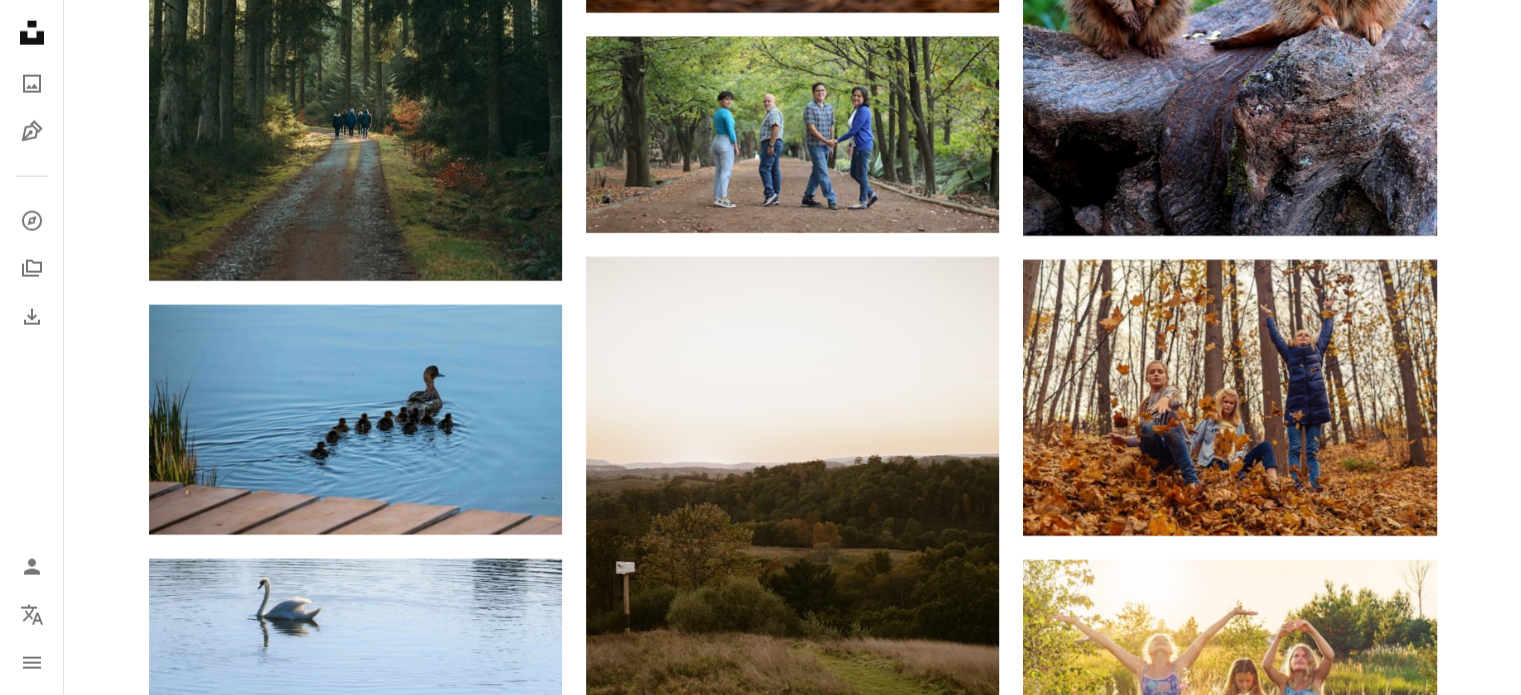click at bounding box center (1229, 1169) 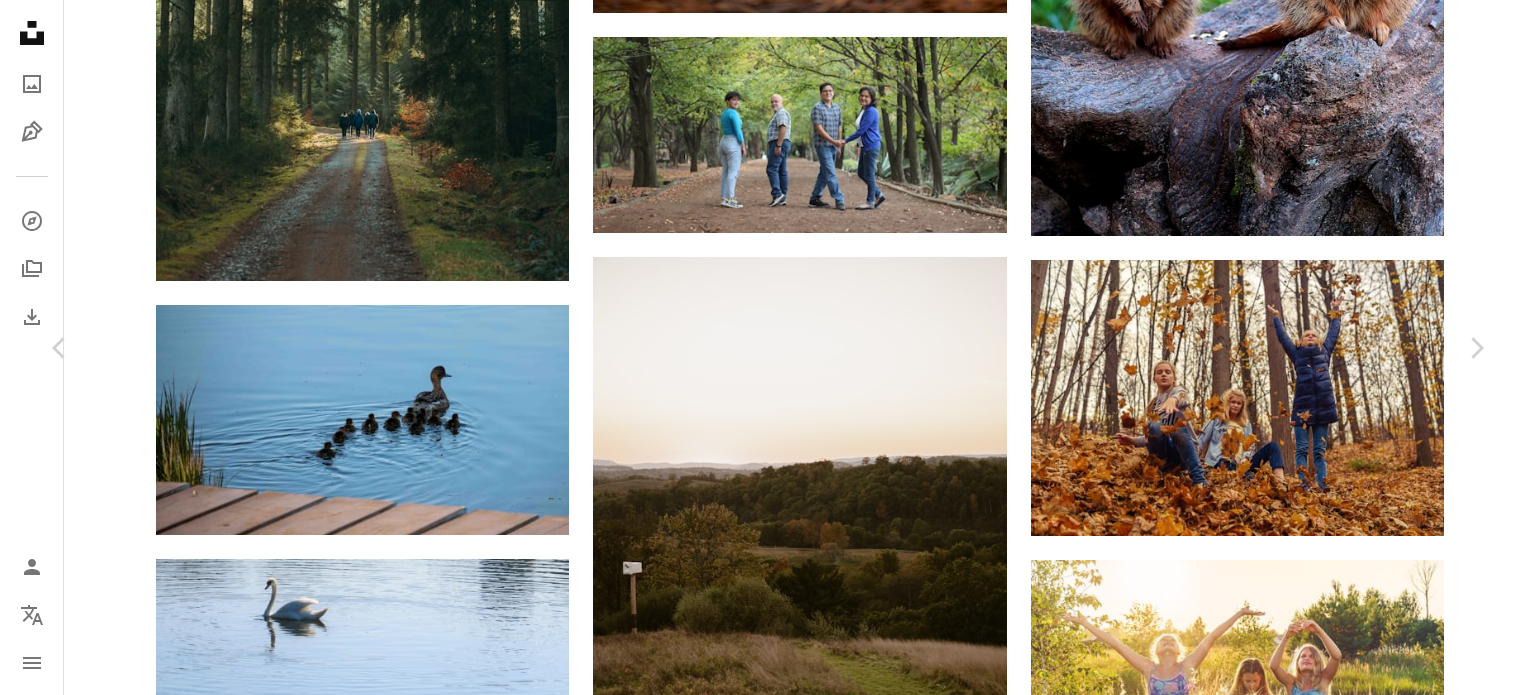 scroll, scrollTop: 1145, scrollLeft: 0, axis: vertical 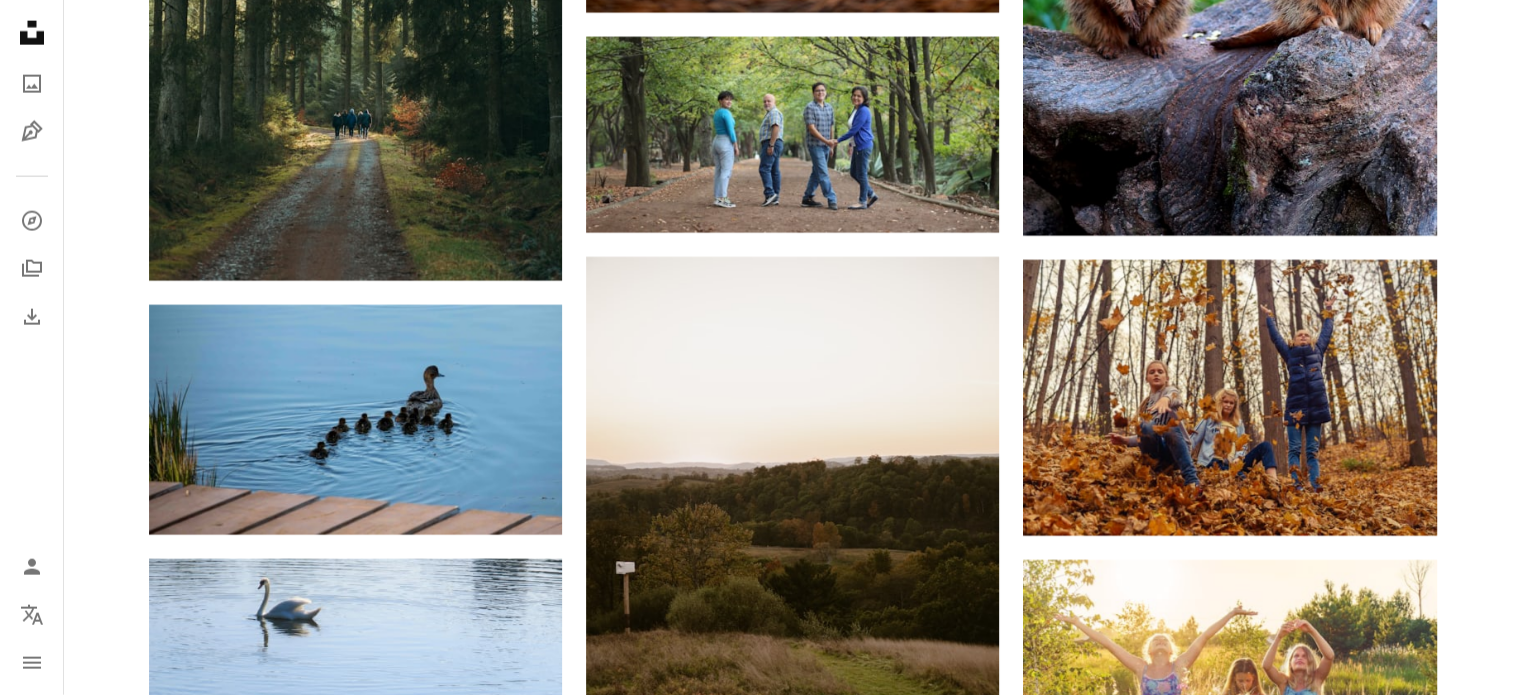 click at bounding box center (1229, 1169) 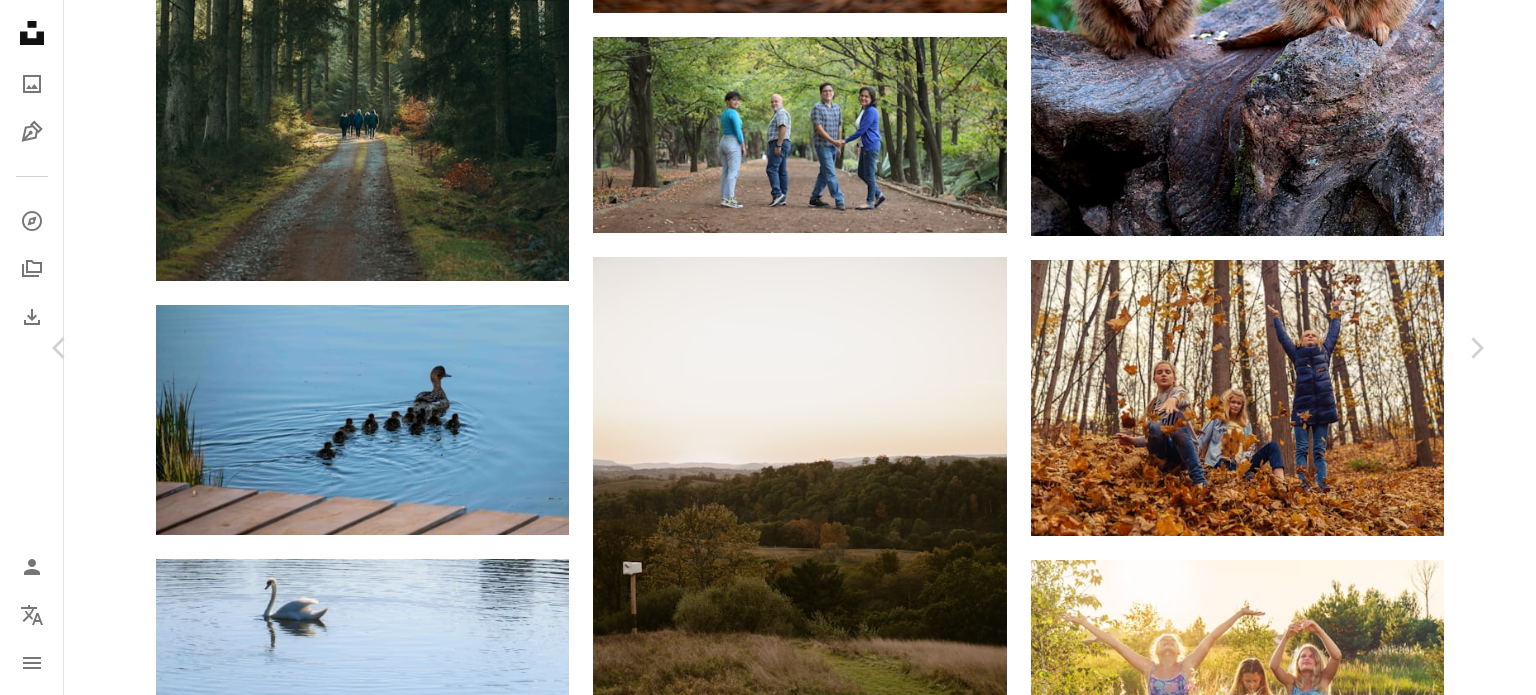 scroll, scrollTop: 3480, scrollLeft: 0, axis: vertical 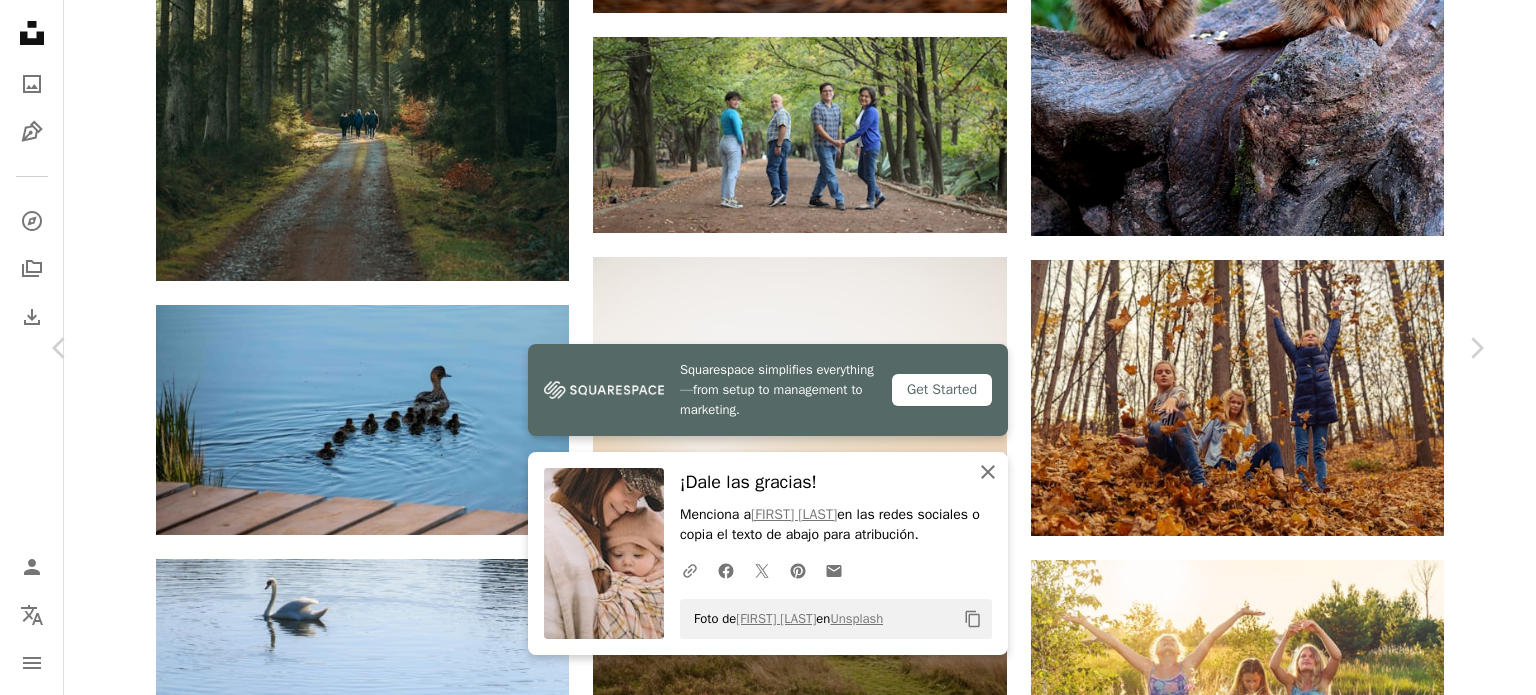 drag, startPoint x: 993, startPoint y: 471, endPoint x: 1209, endPoint y: 380, distance: 234.38643 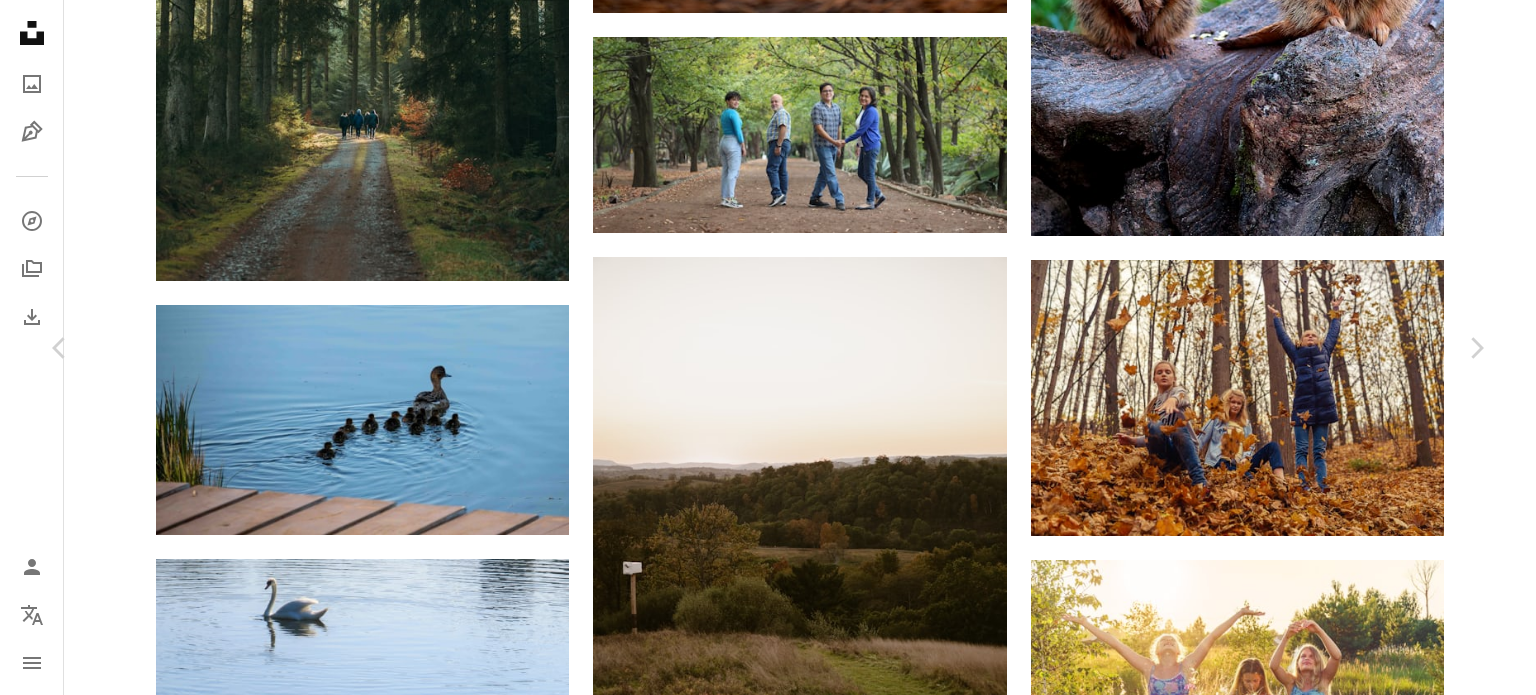 scroll, scrollTop: 1843, scrollLeft: 0, axis: vertical 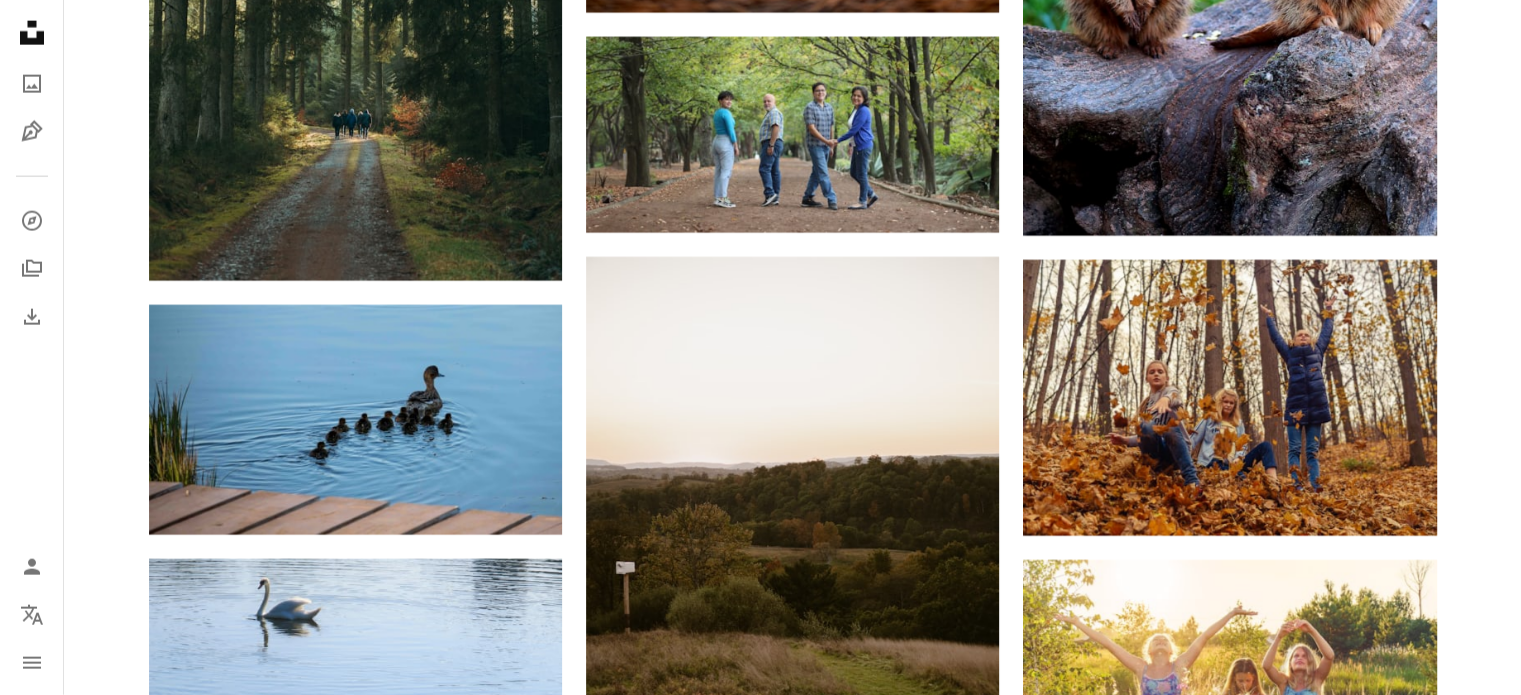 click at bounding box center [1229, 1169] 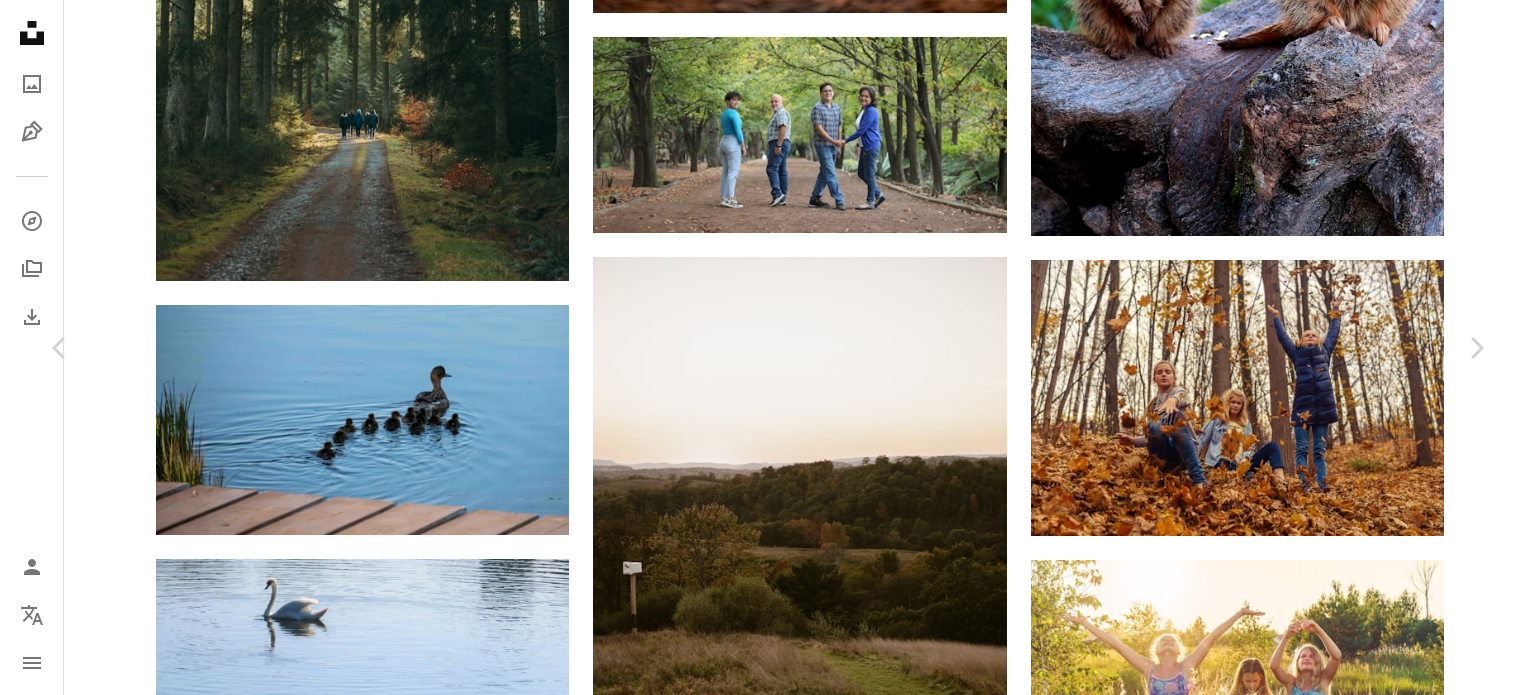 scroll, scrollTop: 5566, scrollLeft: 0, axis: vertical 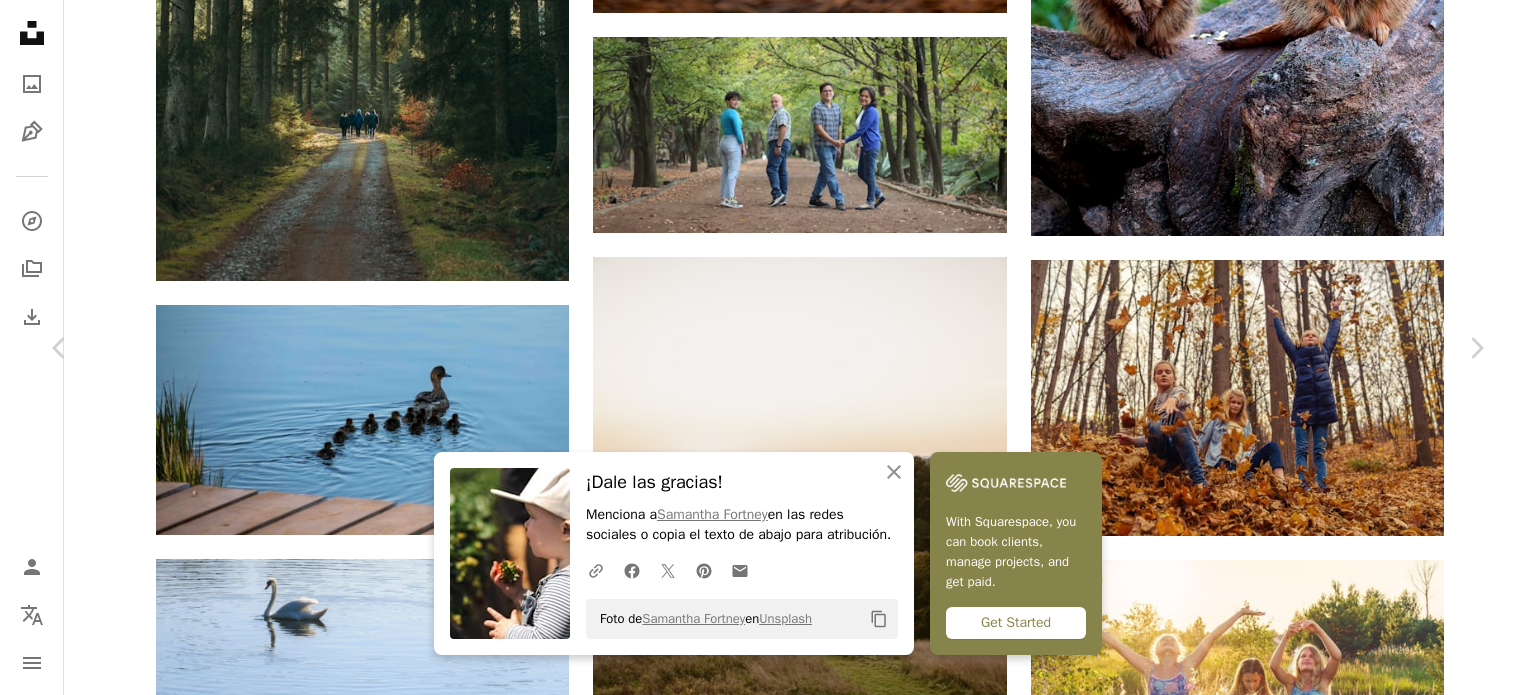 drag, startPoint x: 1522, startPoint y: 39, endPoint x: 1503, endPoint y: 109, distance: 72.53275 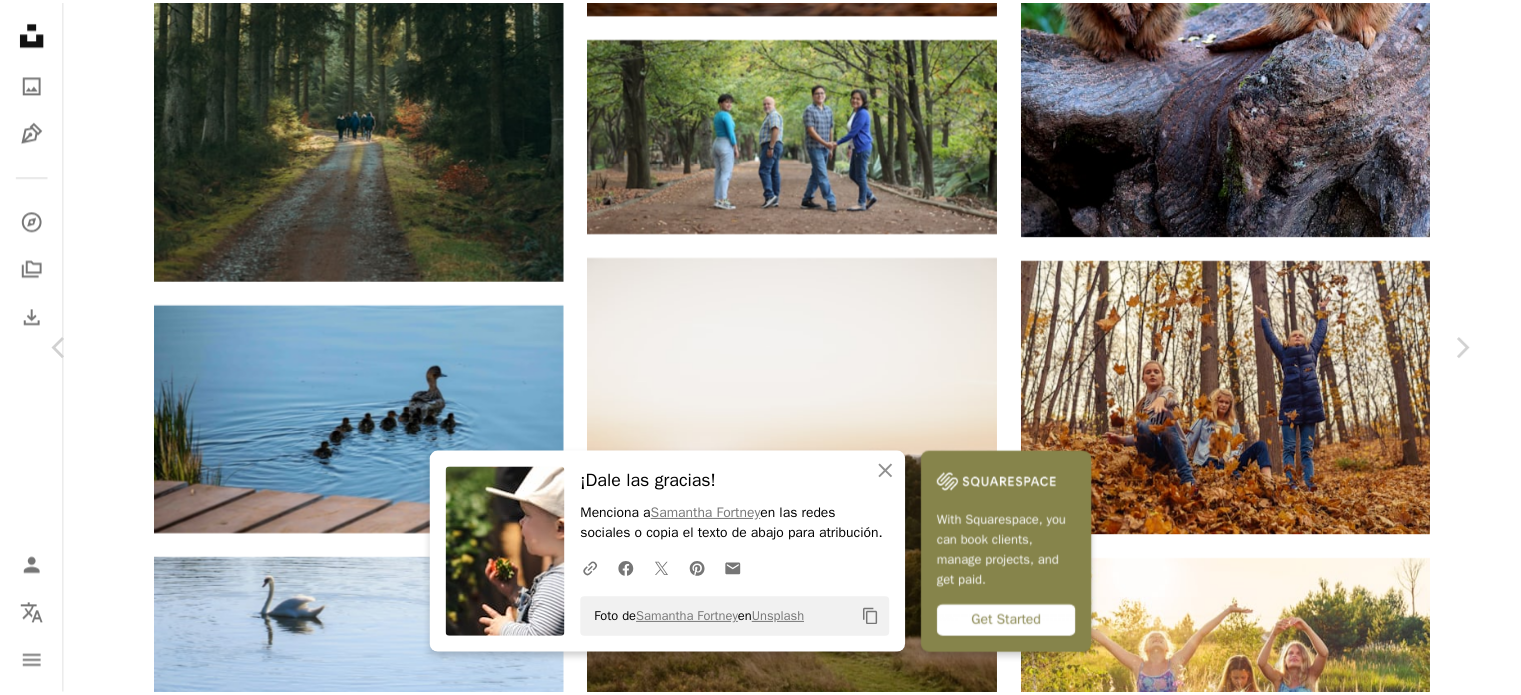 scroll, scrollTop: 0, scrollLeft: 0, axis: both 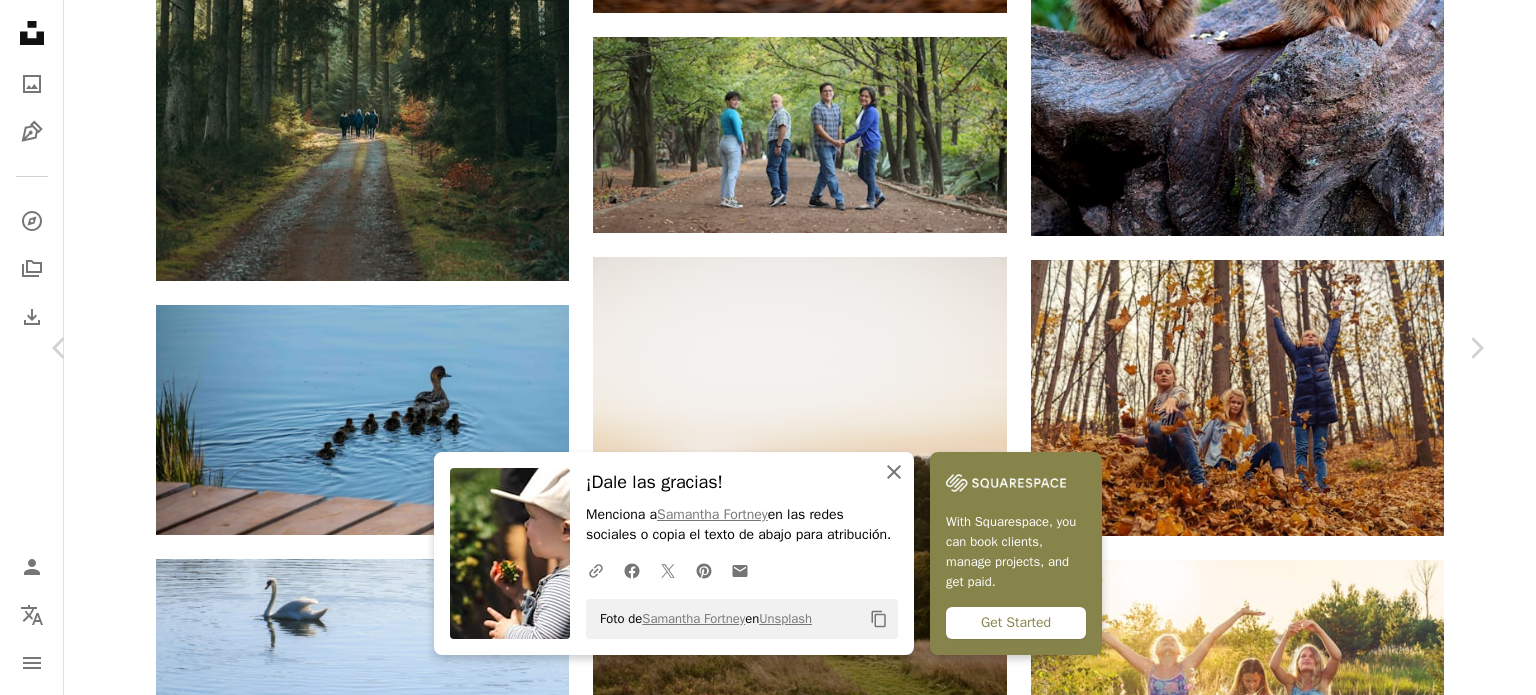 click 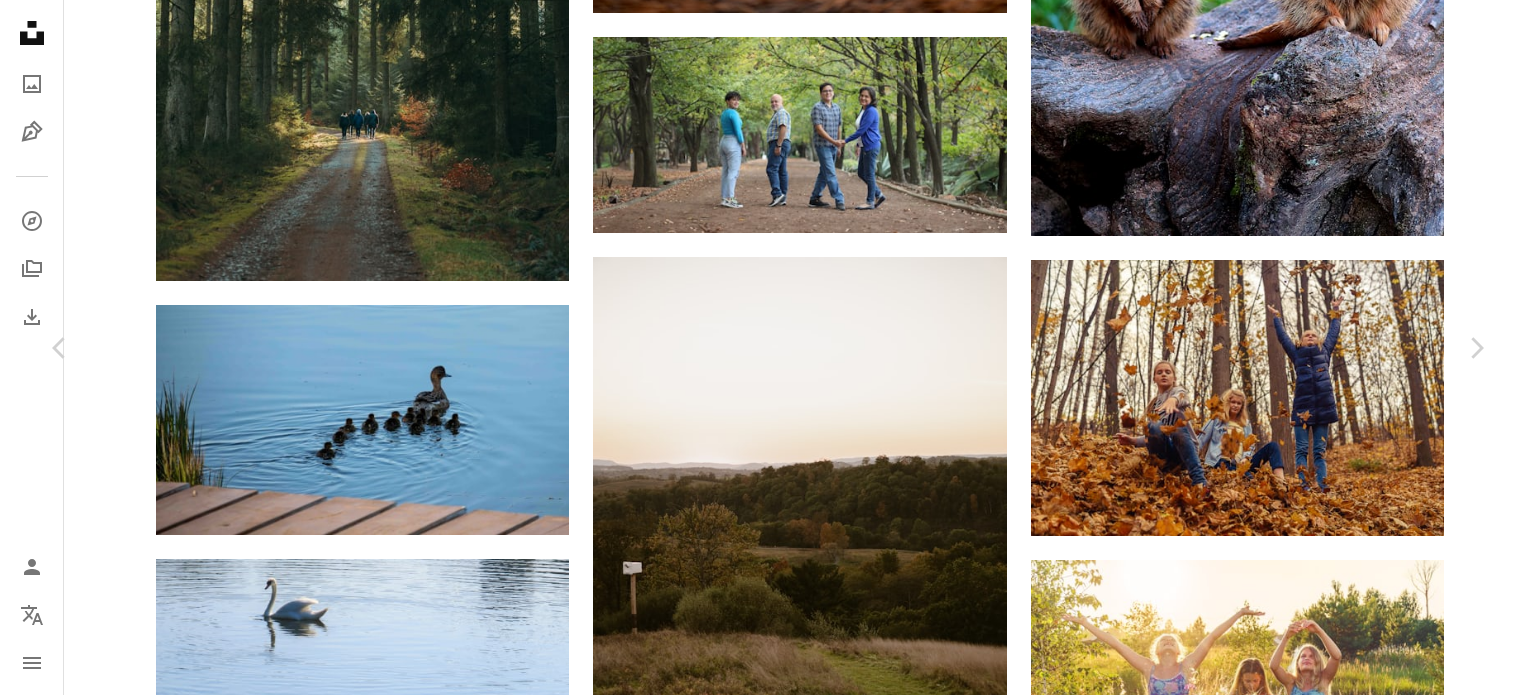 click on "Descargar gratis" at bounding box center (1280, 6019) 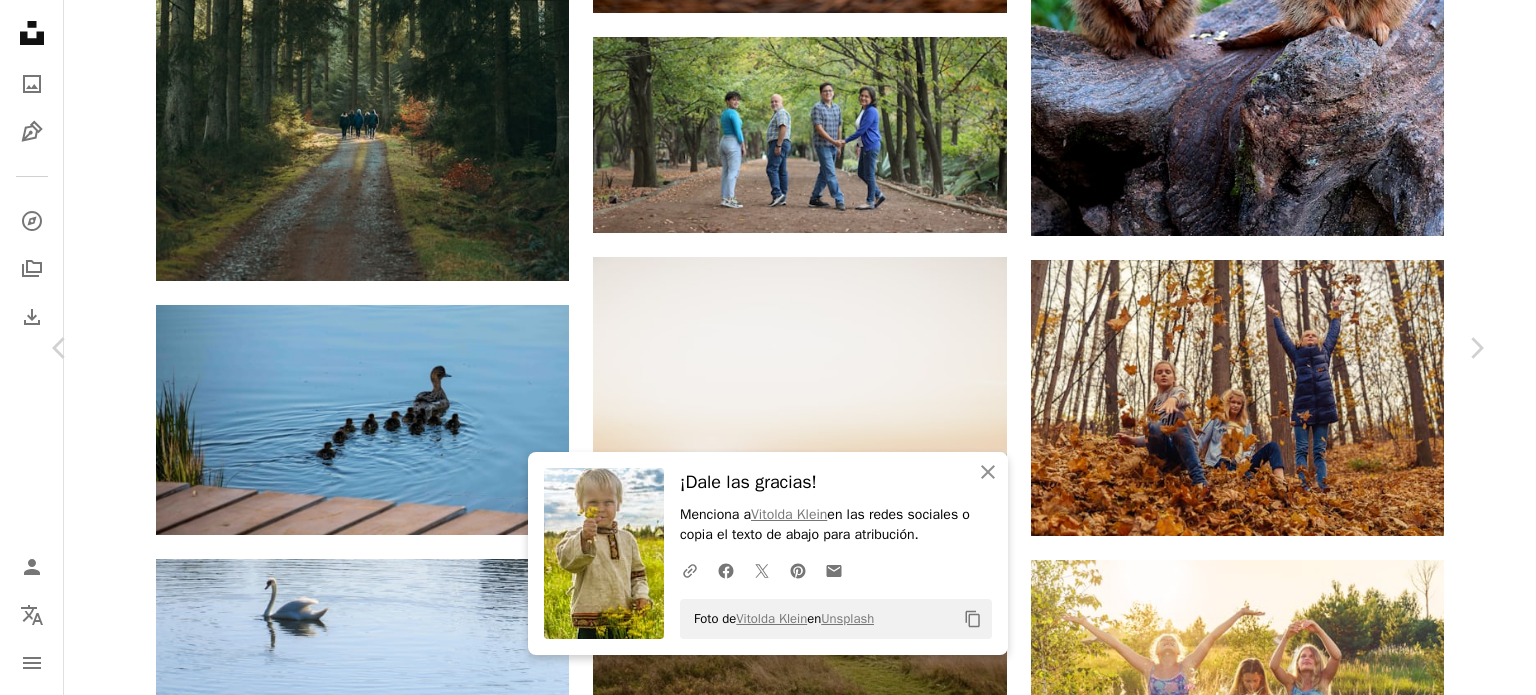 click on "An X shape" at bounding box center (20, 20) 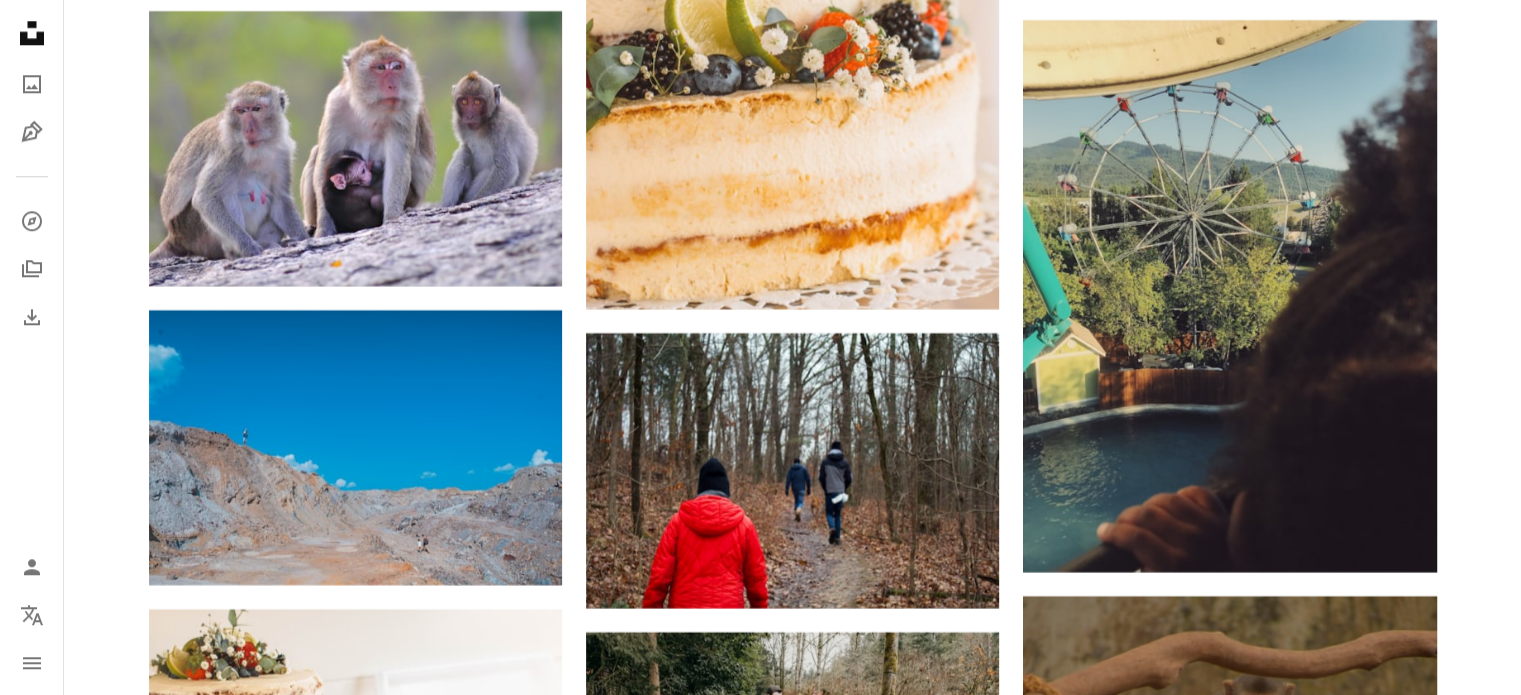 scroll, scrollTop: 0, scrollLeft: 0, axis: both 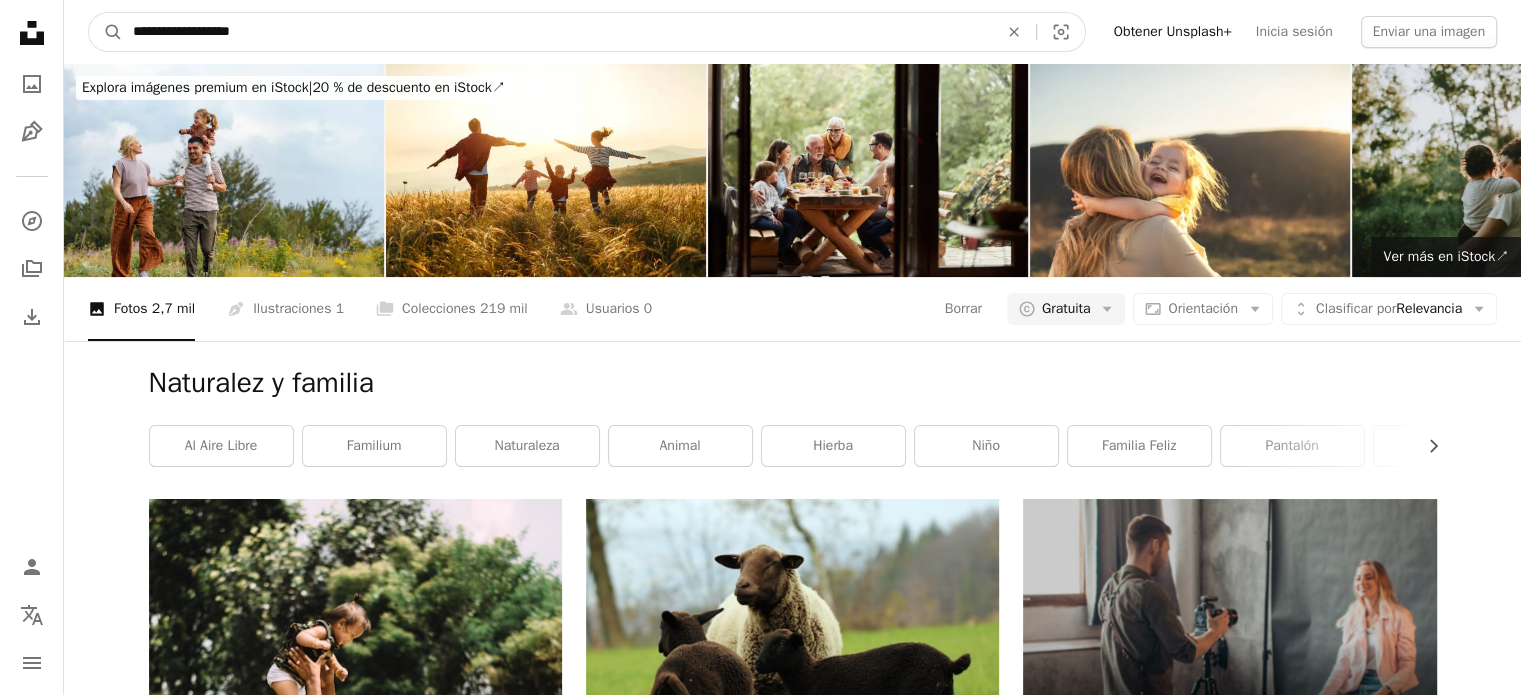 drag, startPoint x: 249, startPoint y: 31, endPoint x: 187, endPoint y: 27, distance: 62.1289 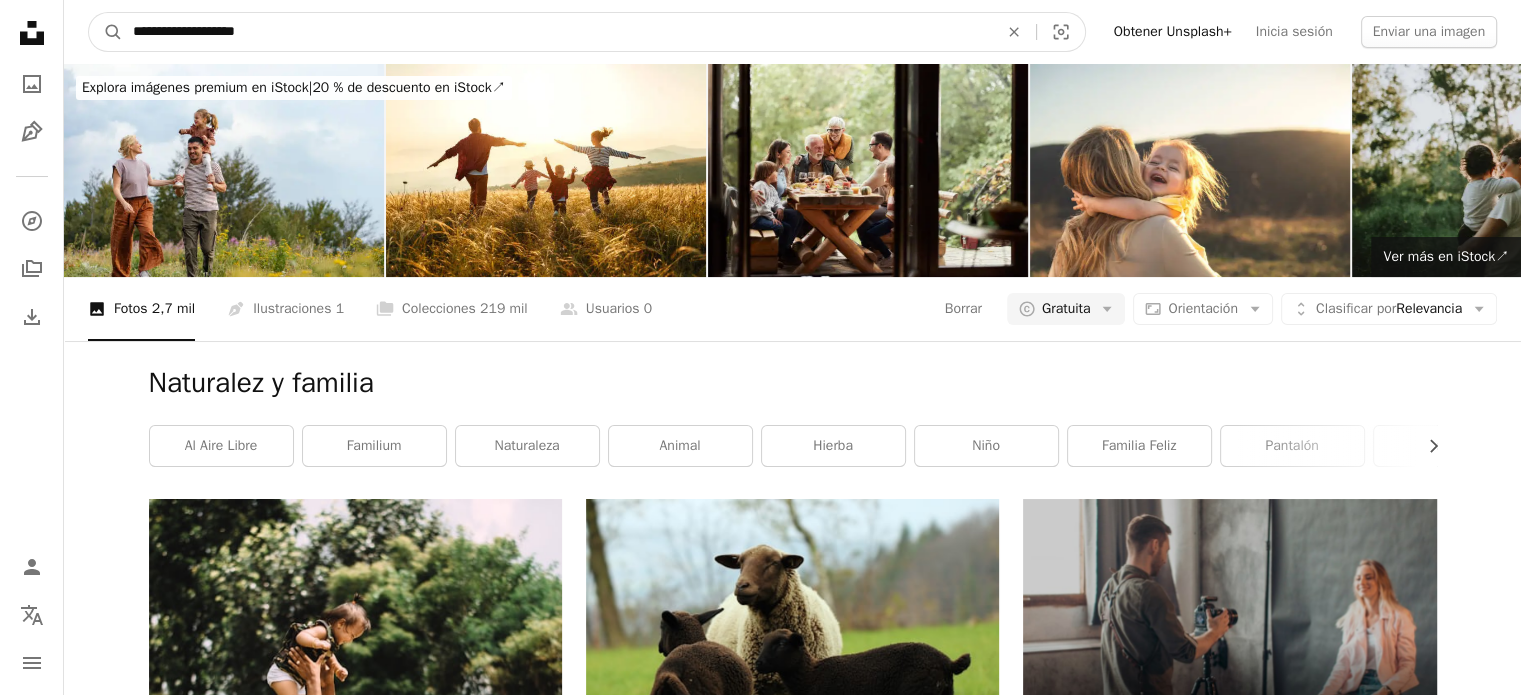 click on "A magnifying glass" at bounding box center [106, 32] 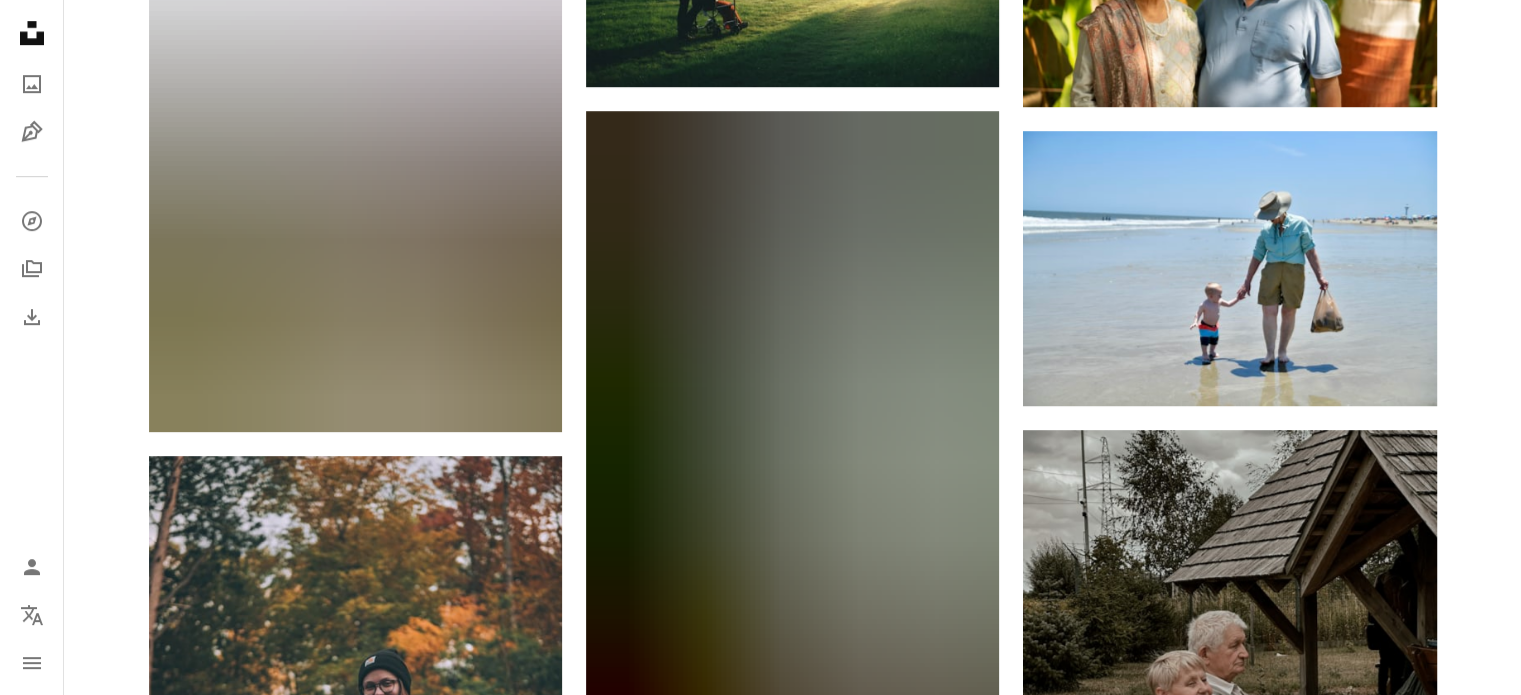 scroll, scrollTop: 1540, scrollLeft: 0, axis: vertical 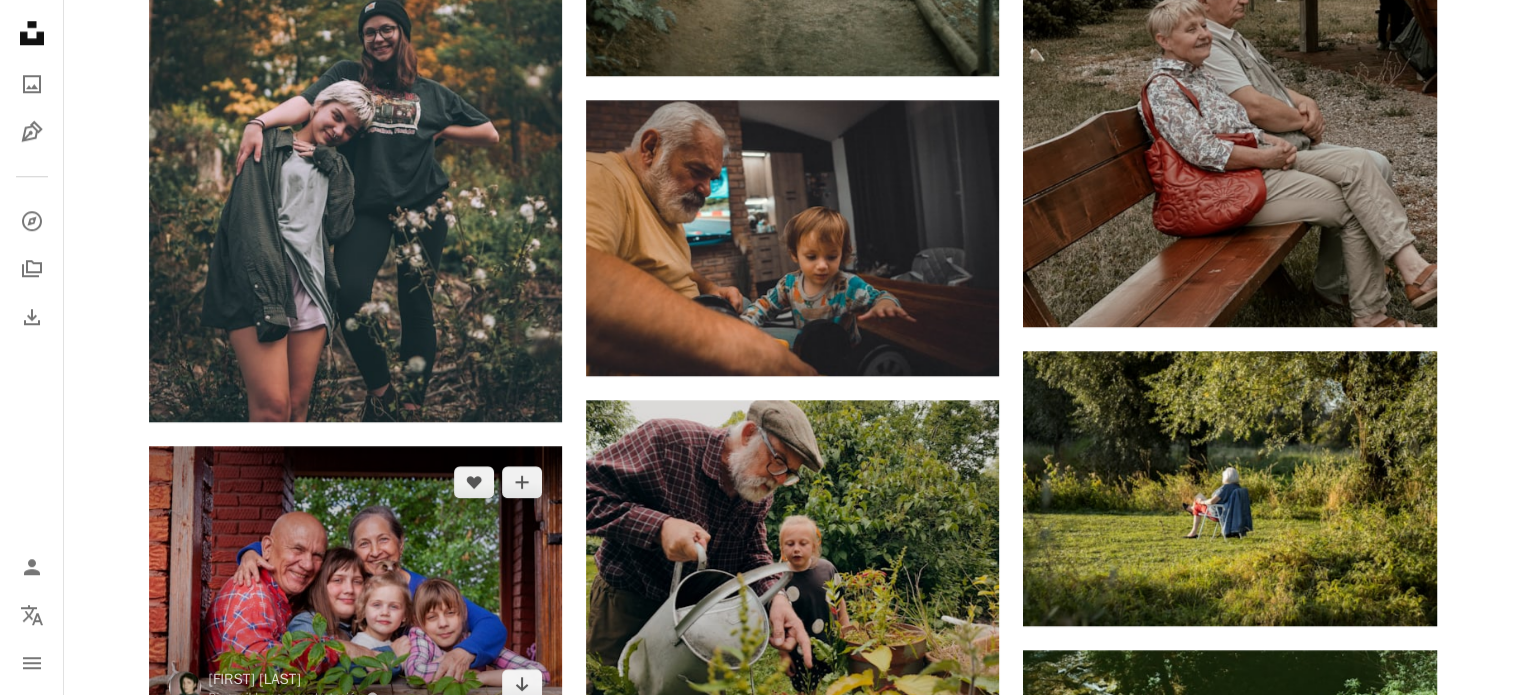 click at bounding box center [355, 583] 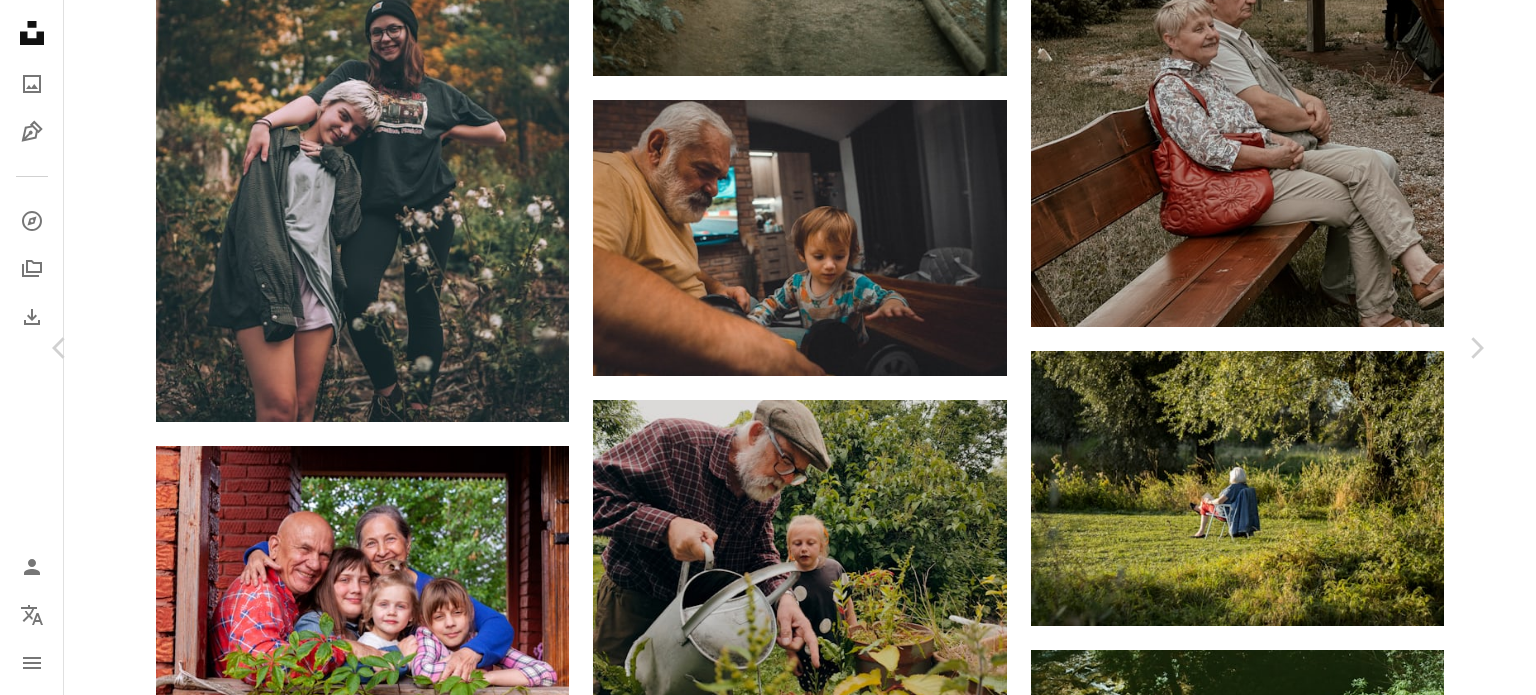 click on "Descargar gratis" at bounding box center (1280, 6020) 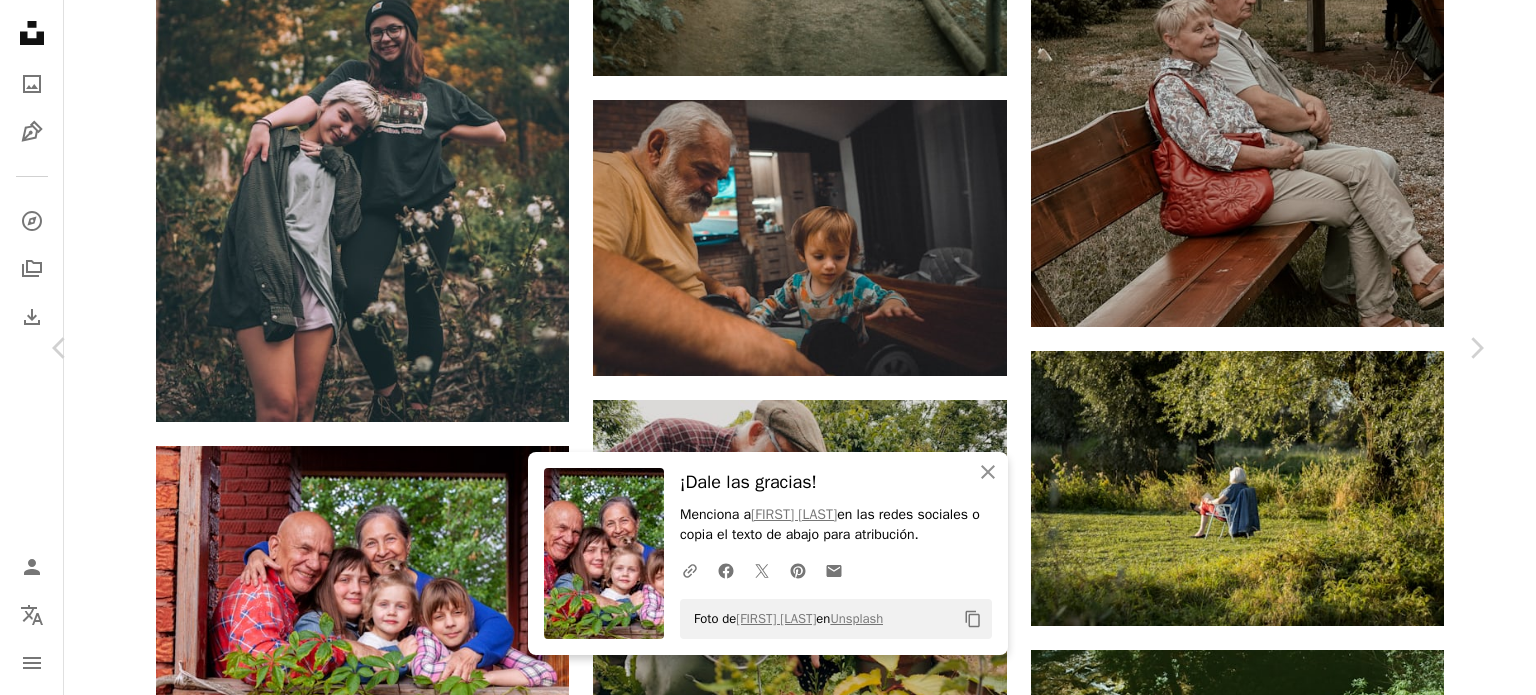 drag, startPoint x: 1520, startPoint y: 59, endPoint x: 1520, endPoint y: 87, distance: 28 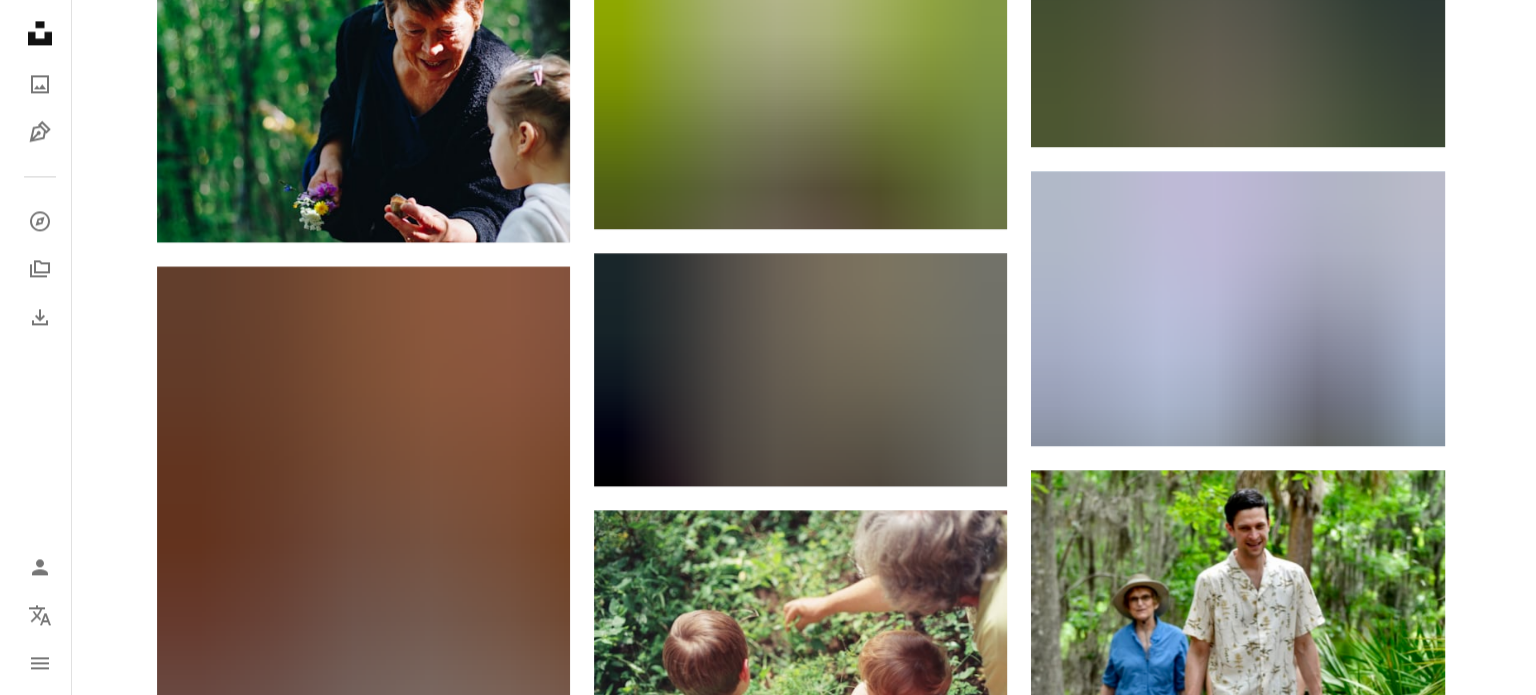 scroll, scrollTop: 2969, scrollLeft: 0, axis: vertical 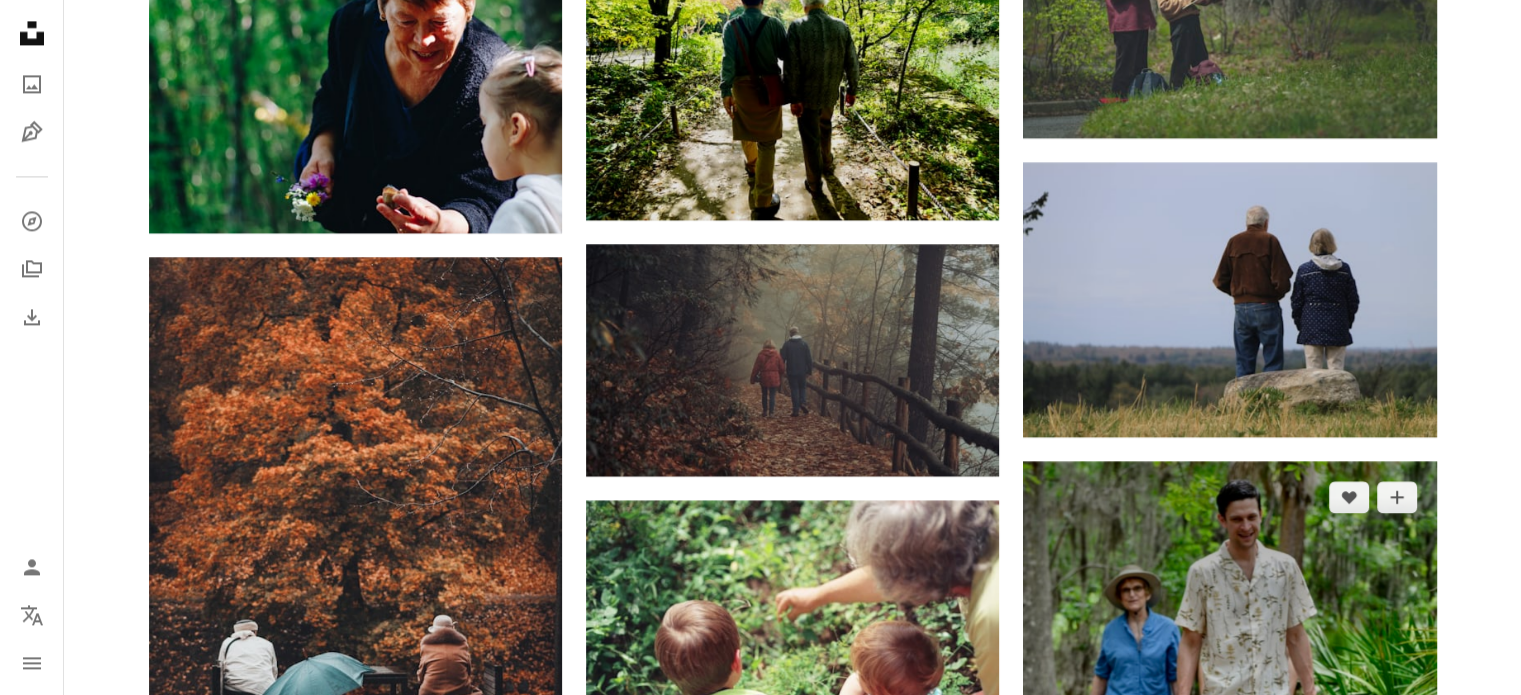 click at bounding box center [1229, 771] 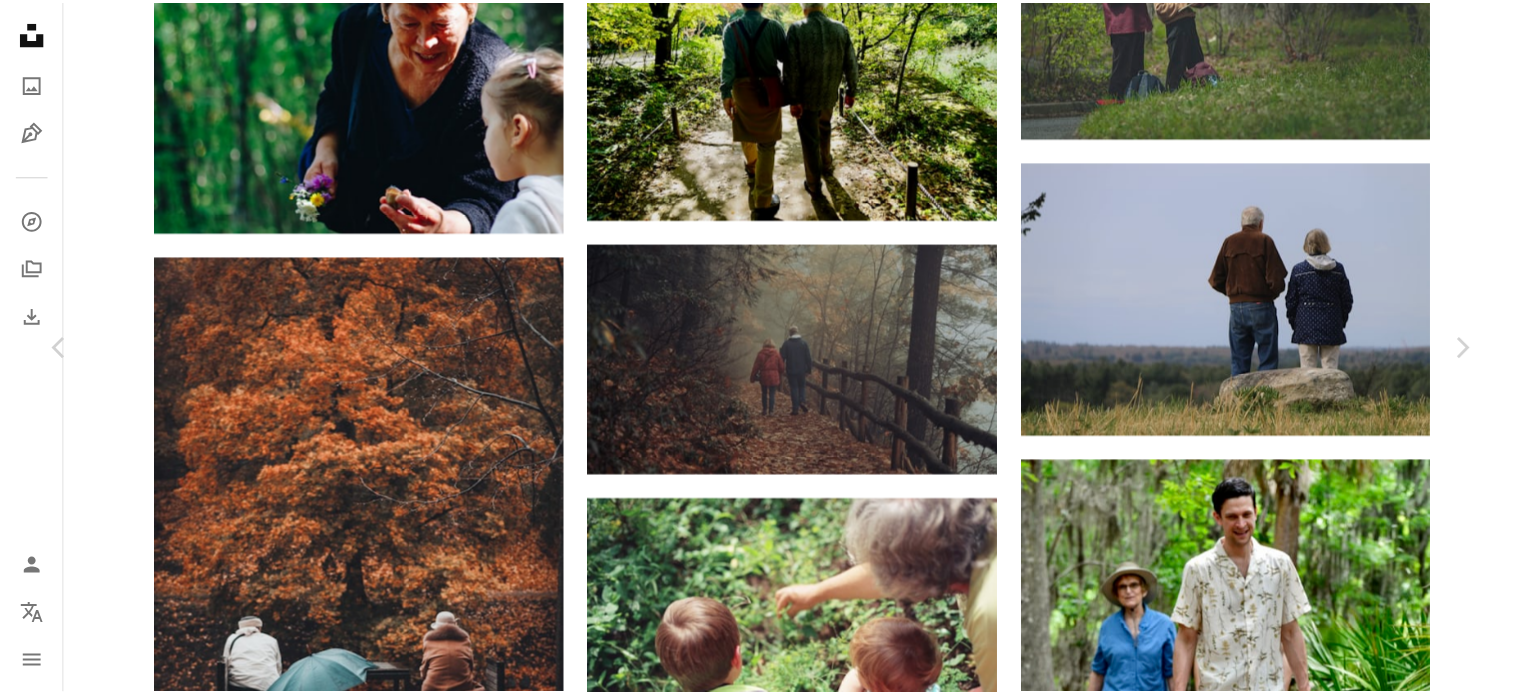 scroll, scrollTop: 0, scrollLeft: 0, axis: both 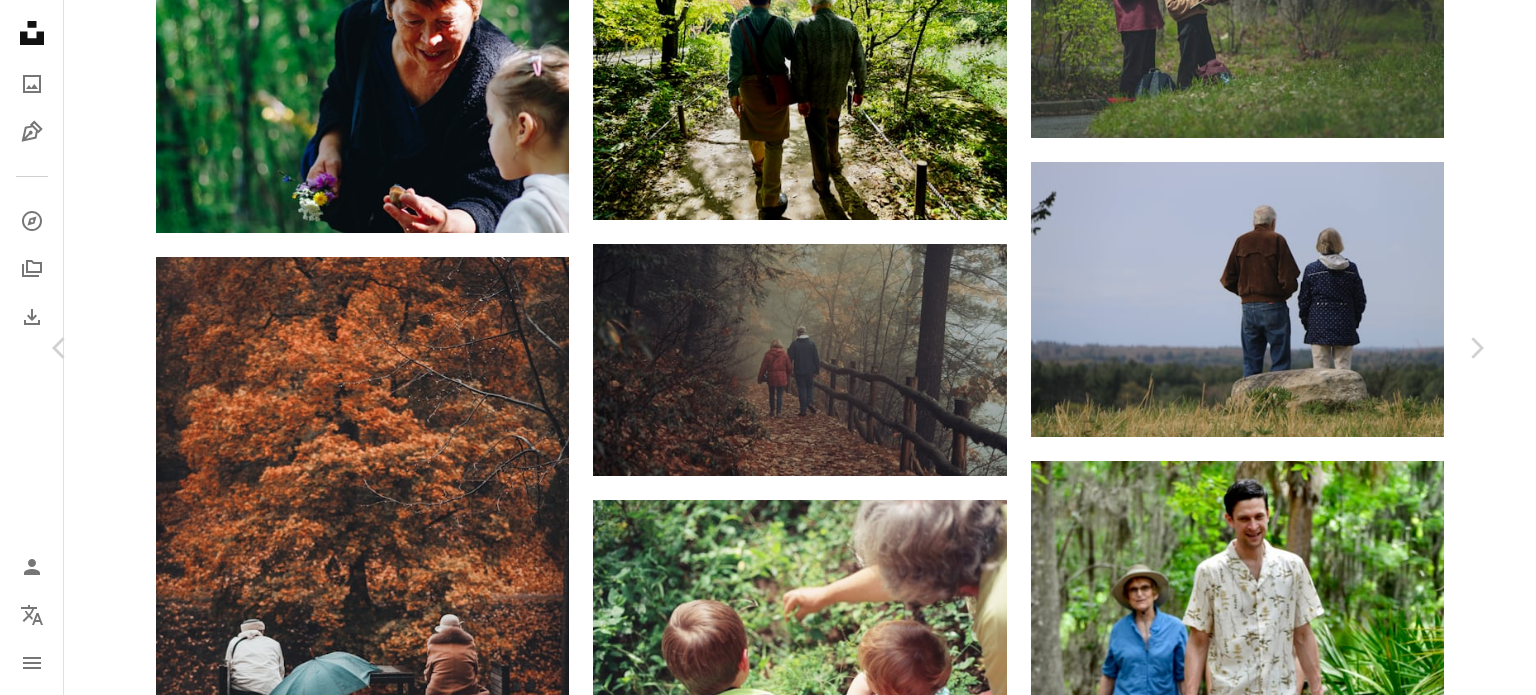 click on "An X shape" at bounding box center [20, 20] 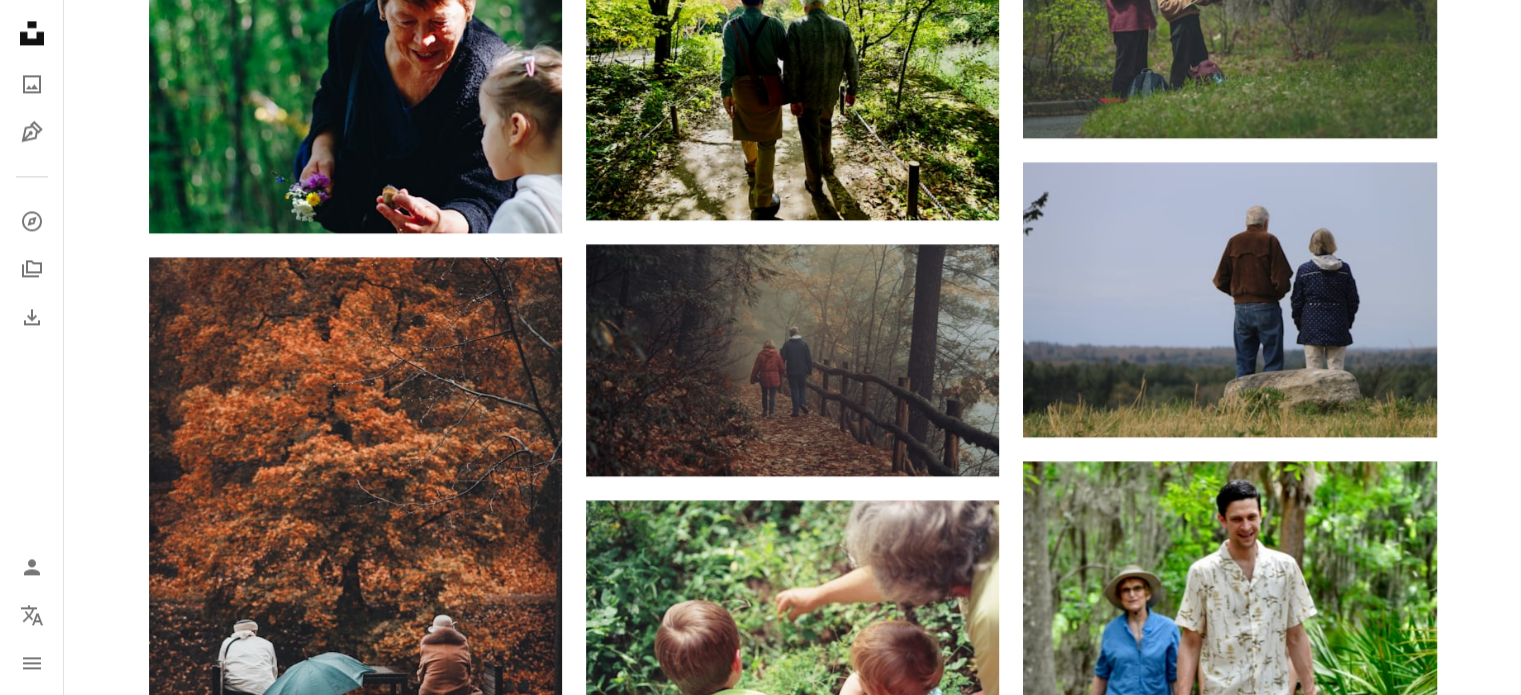 scroll, scrollTop: 0, scrollLeft: 0, axis: both 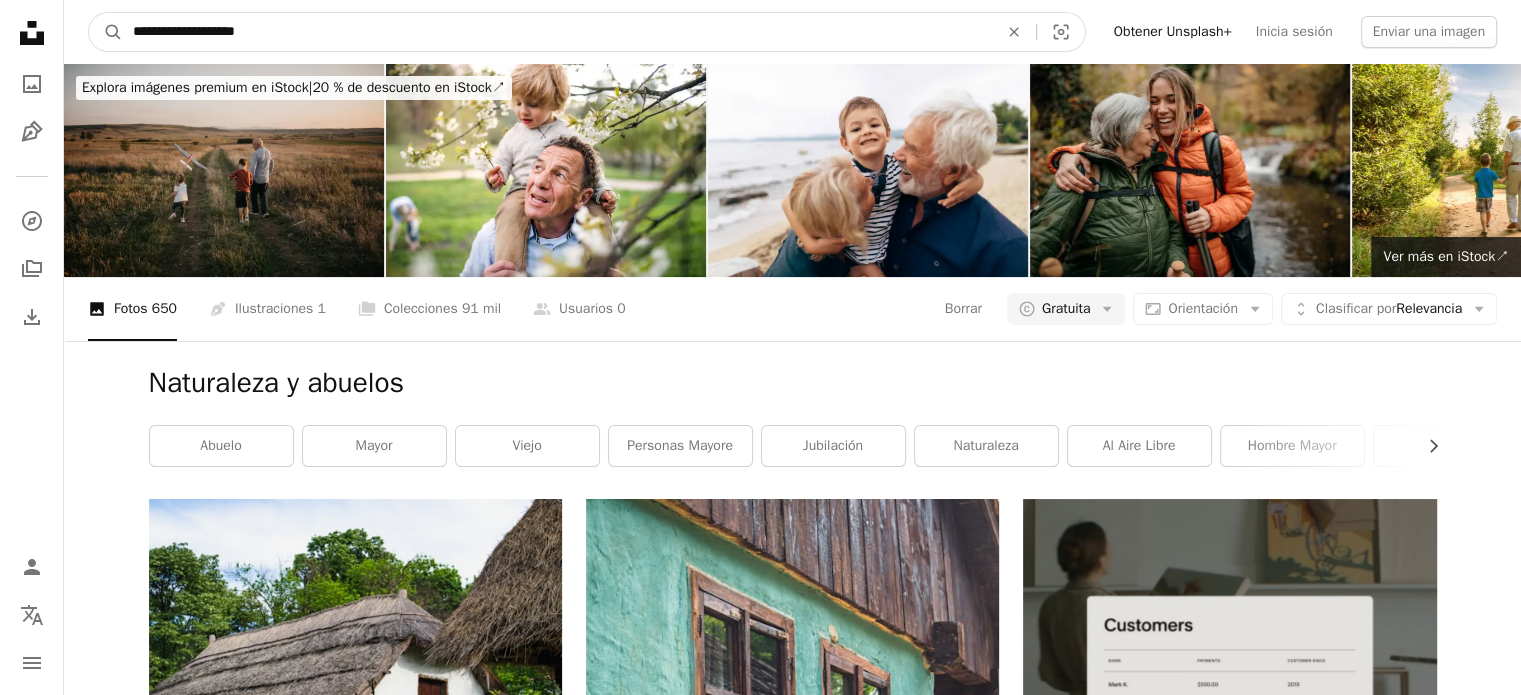 drag, startPoint x: 148, startPoint y: 19, endPoint x: 0, endPoint y: -49, distance: 162.87419 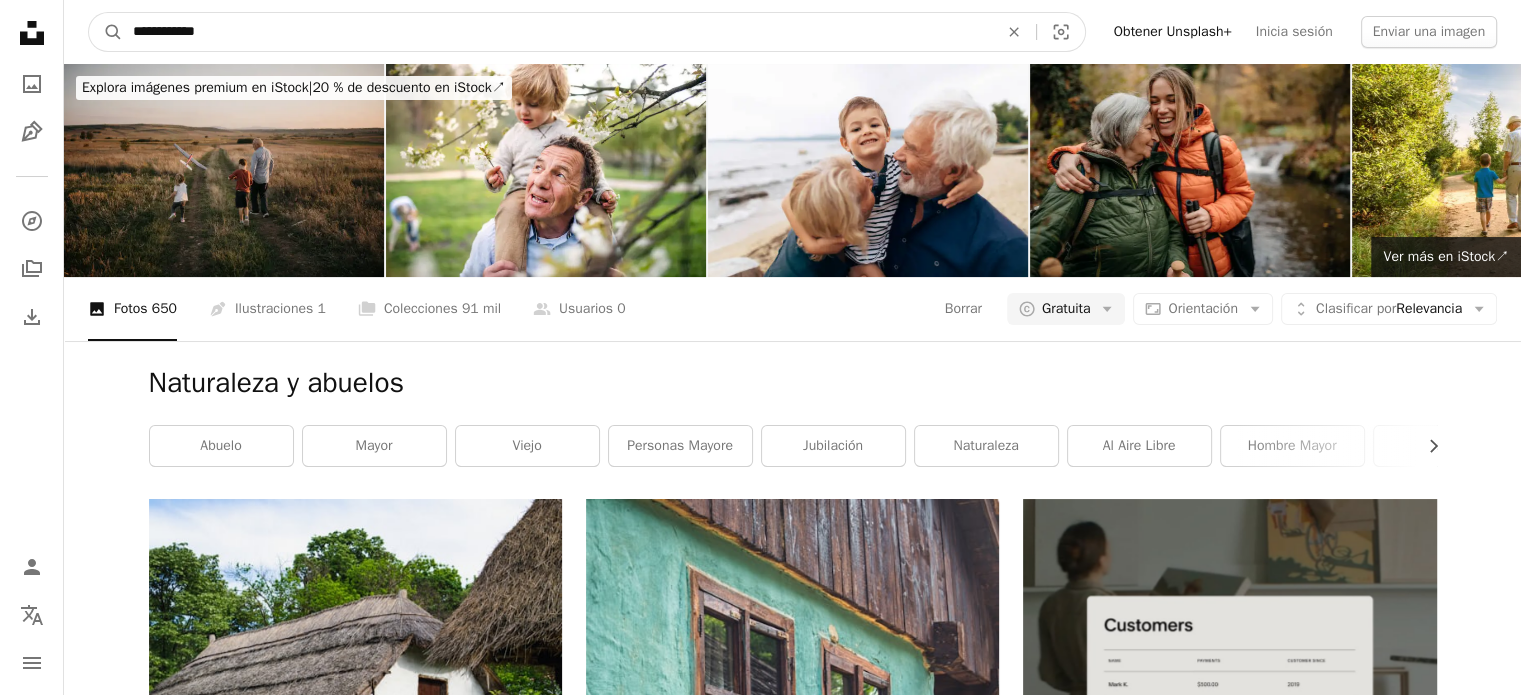 type on "**********" 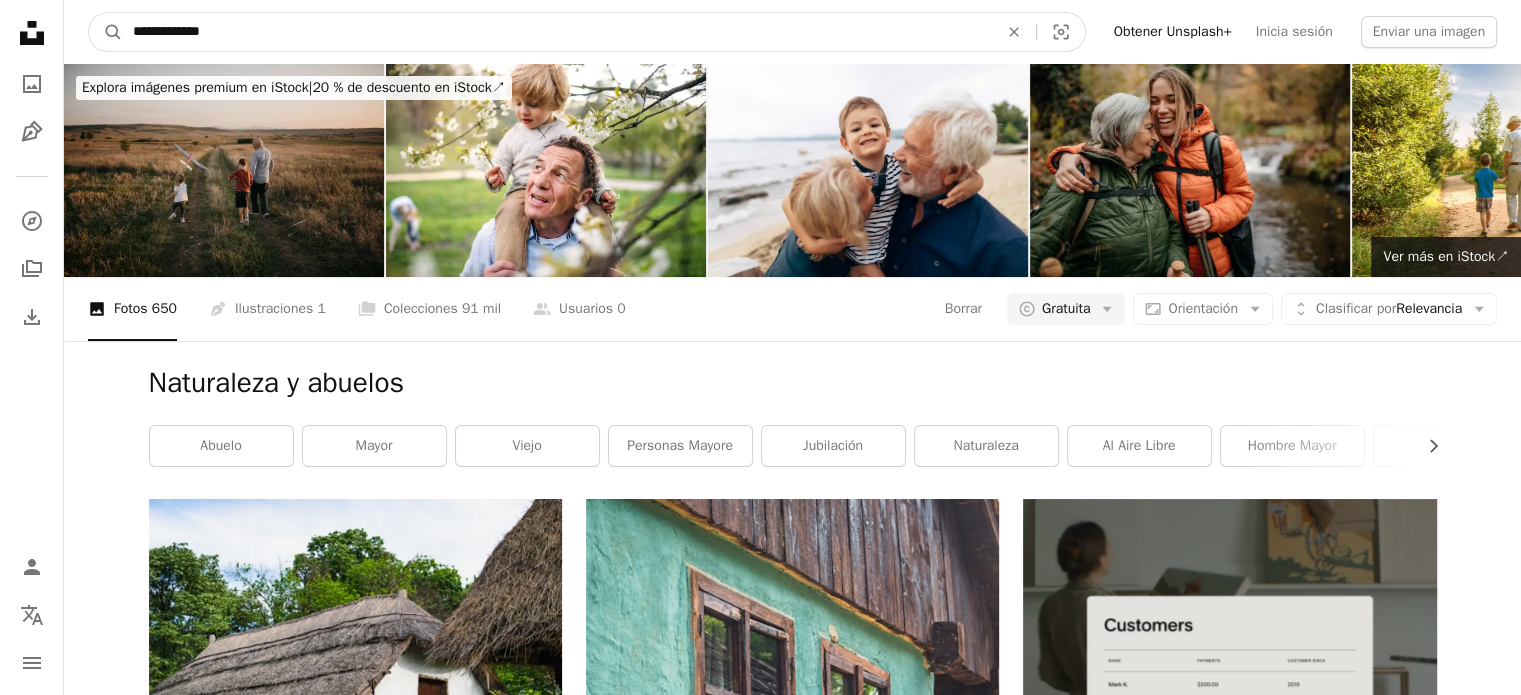 click on "A magnifying glass" at bounding box center (106, 32) 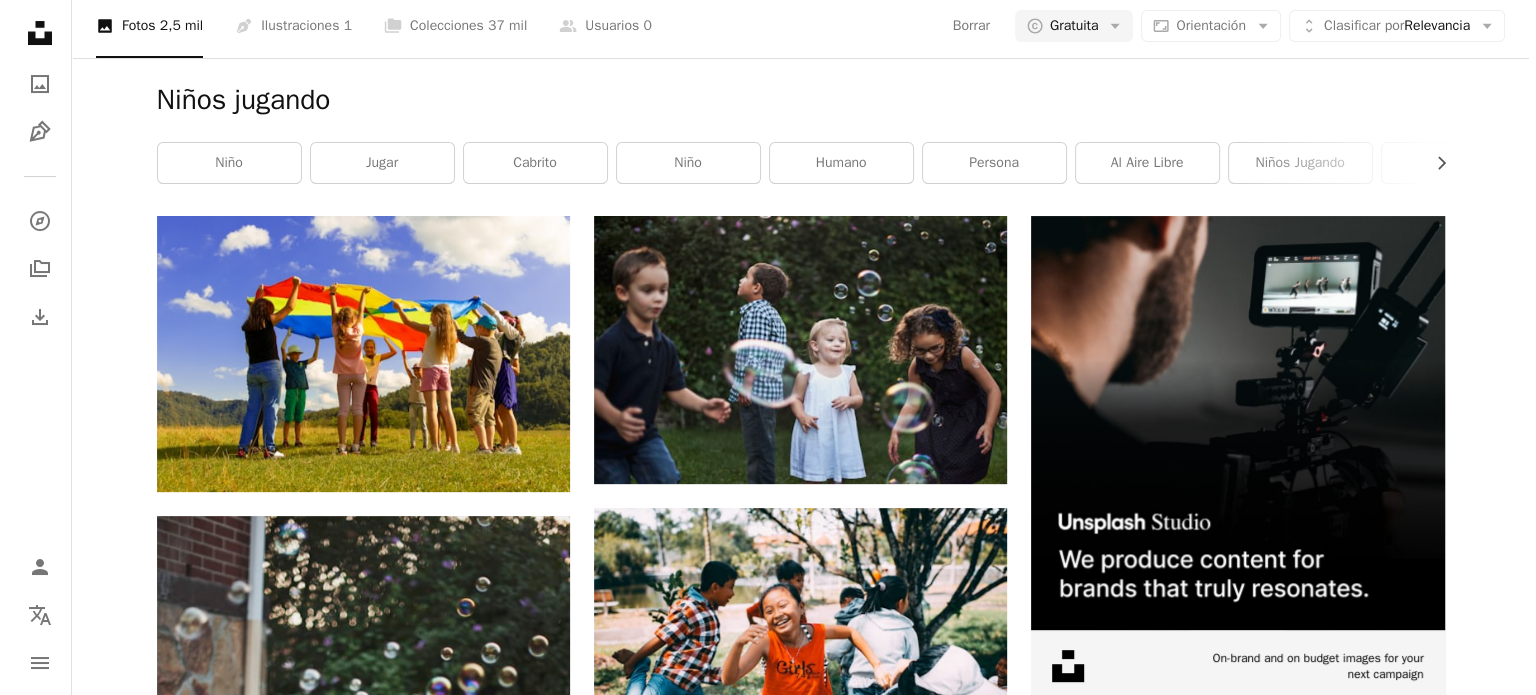 scroll, scrollTop: 291, scrollLeft: 0, axis: vertical 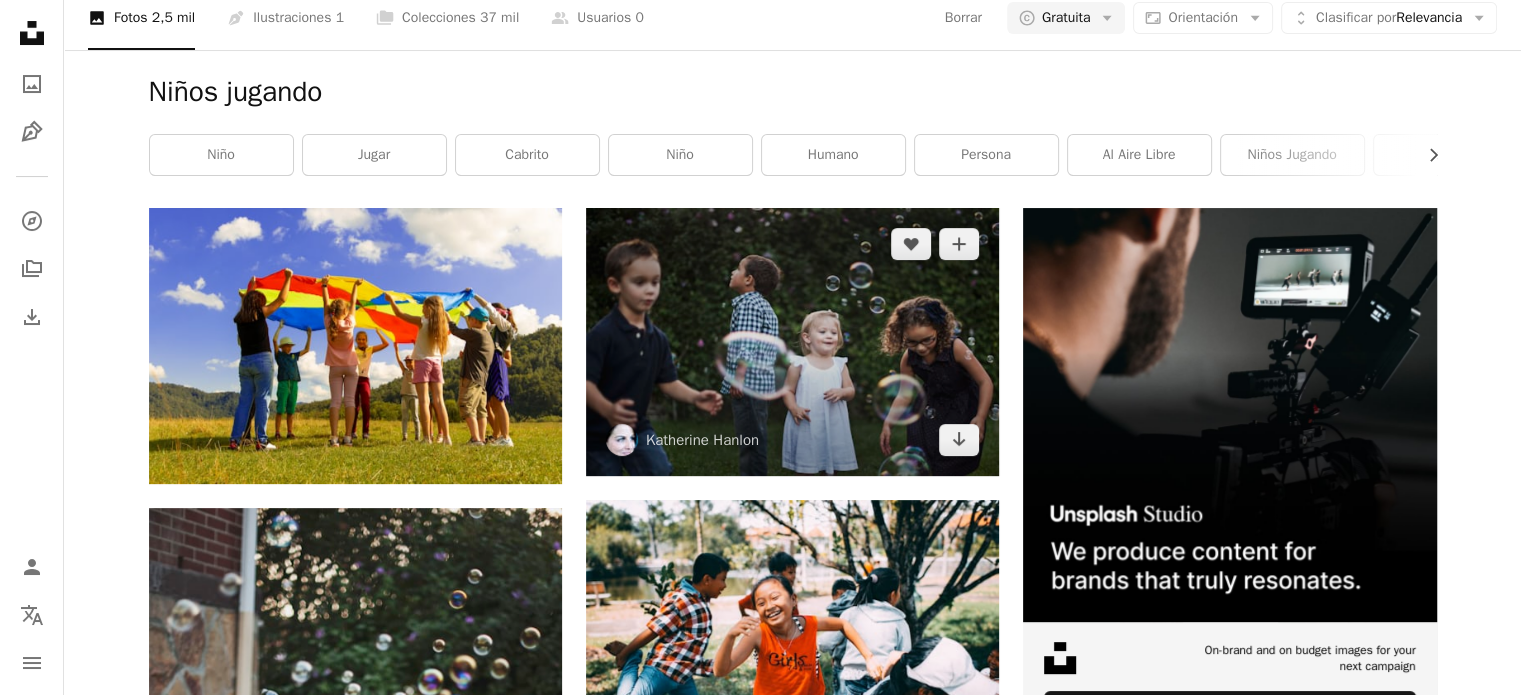 click at bounding box center [792, 342] 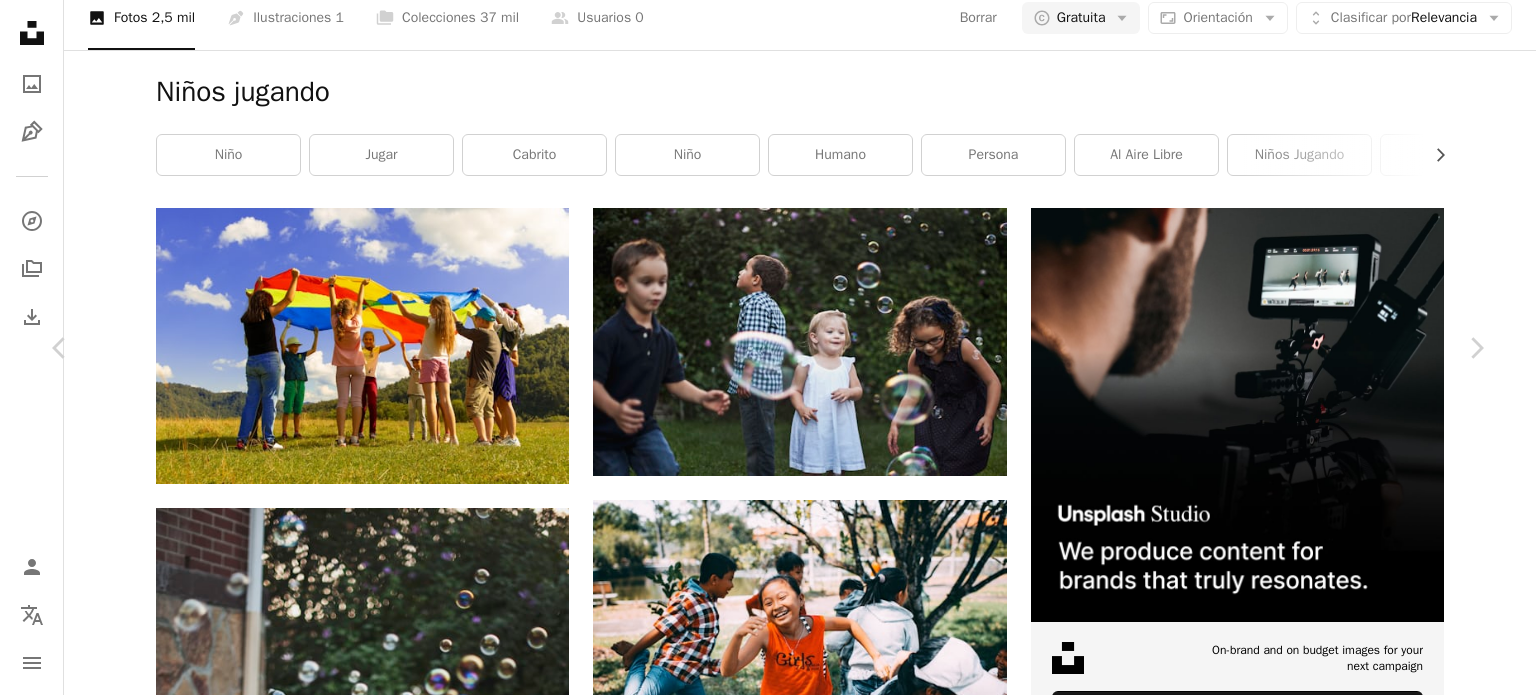 scroll, scrollTop: 4216, scrollLeft: 0, axis: vertical 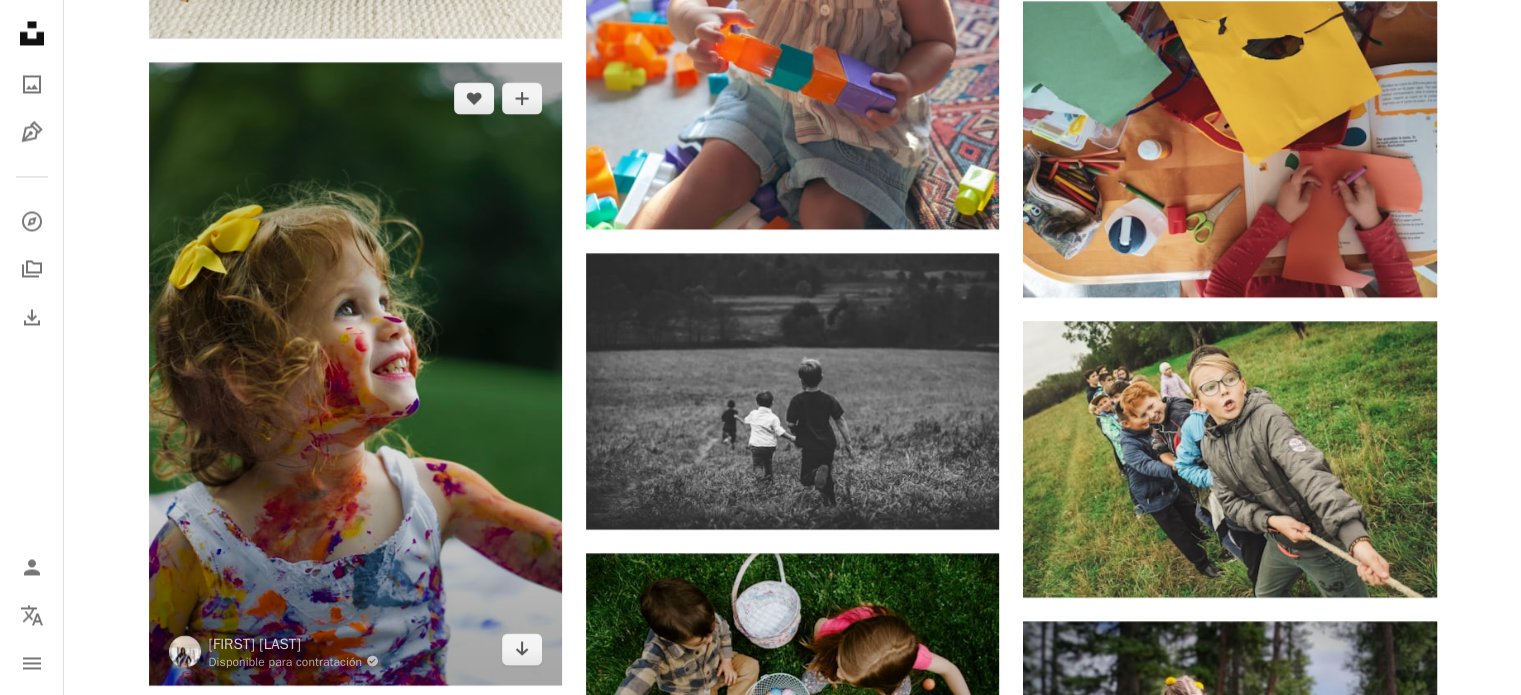 click at bounding box center (355, 373) 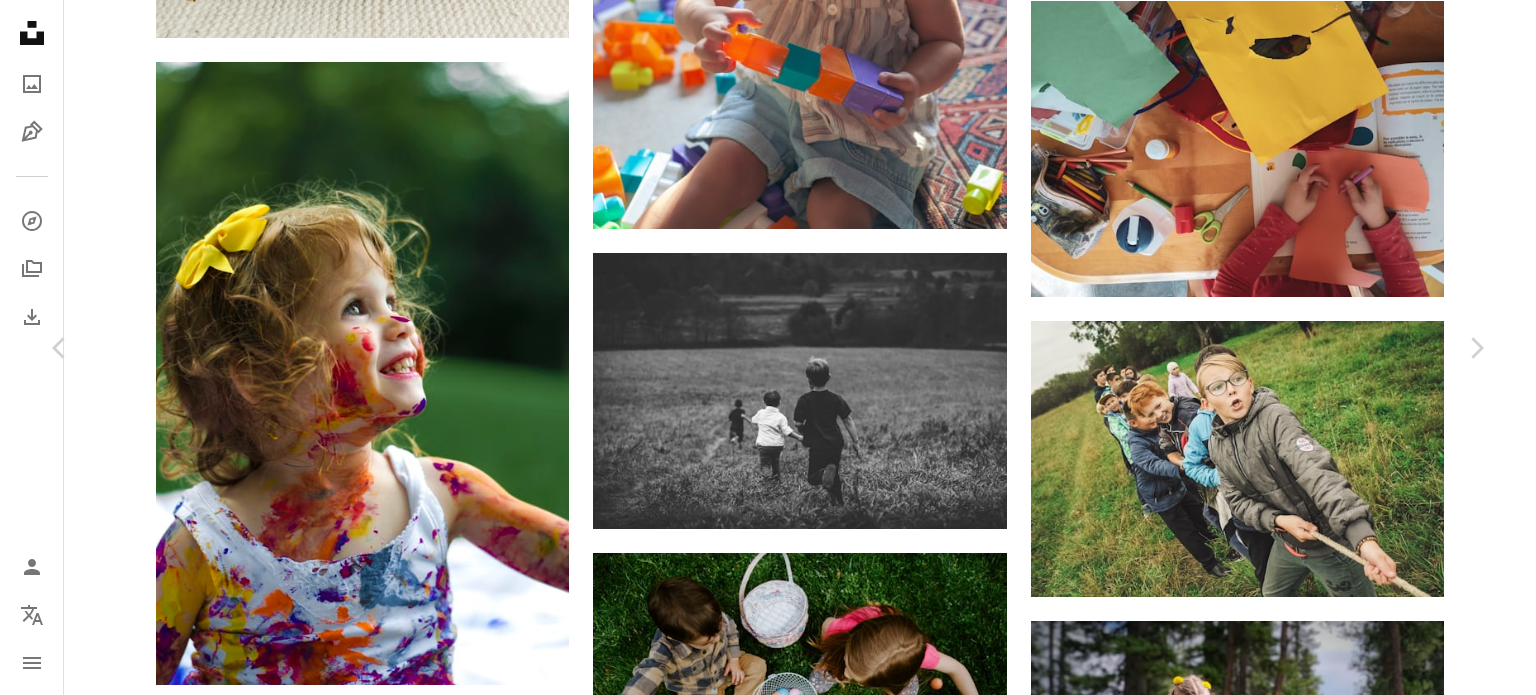 scroll, scrollTop: 980, scrollLeft: 0, axis: vertical 